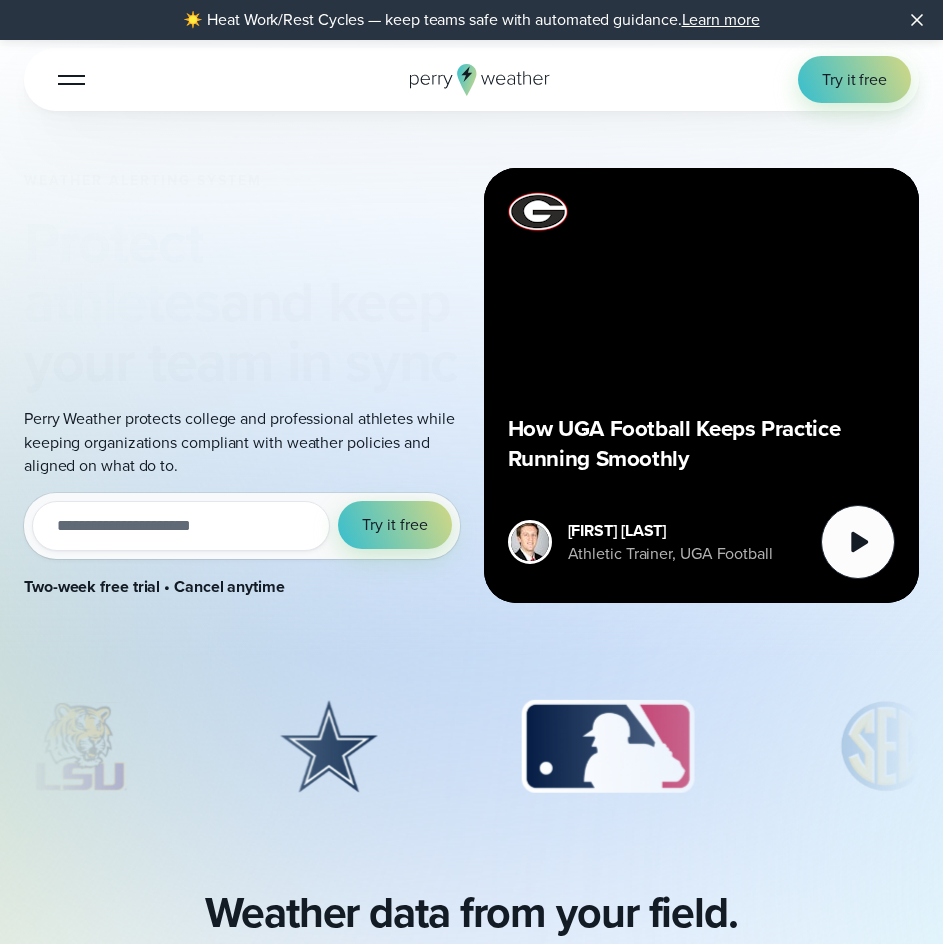 scroll, scrollTop: 400, scrollLeft: 0, axis: vertical 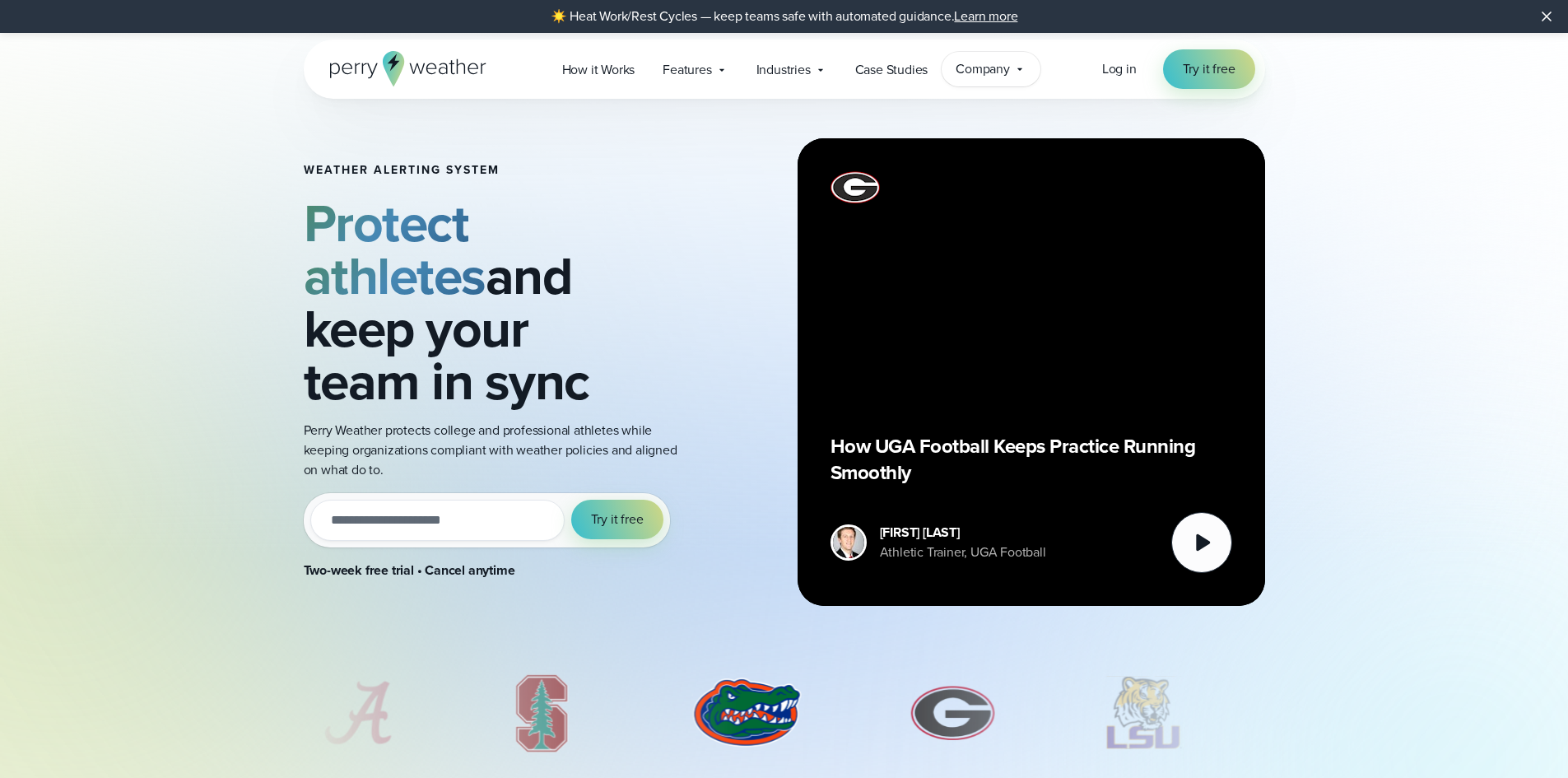 click on "Company" at bounding box center (983, 69) 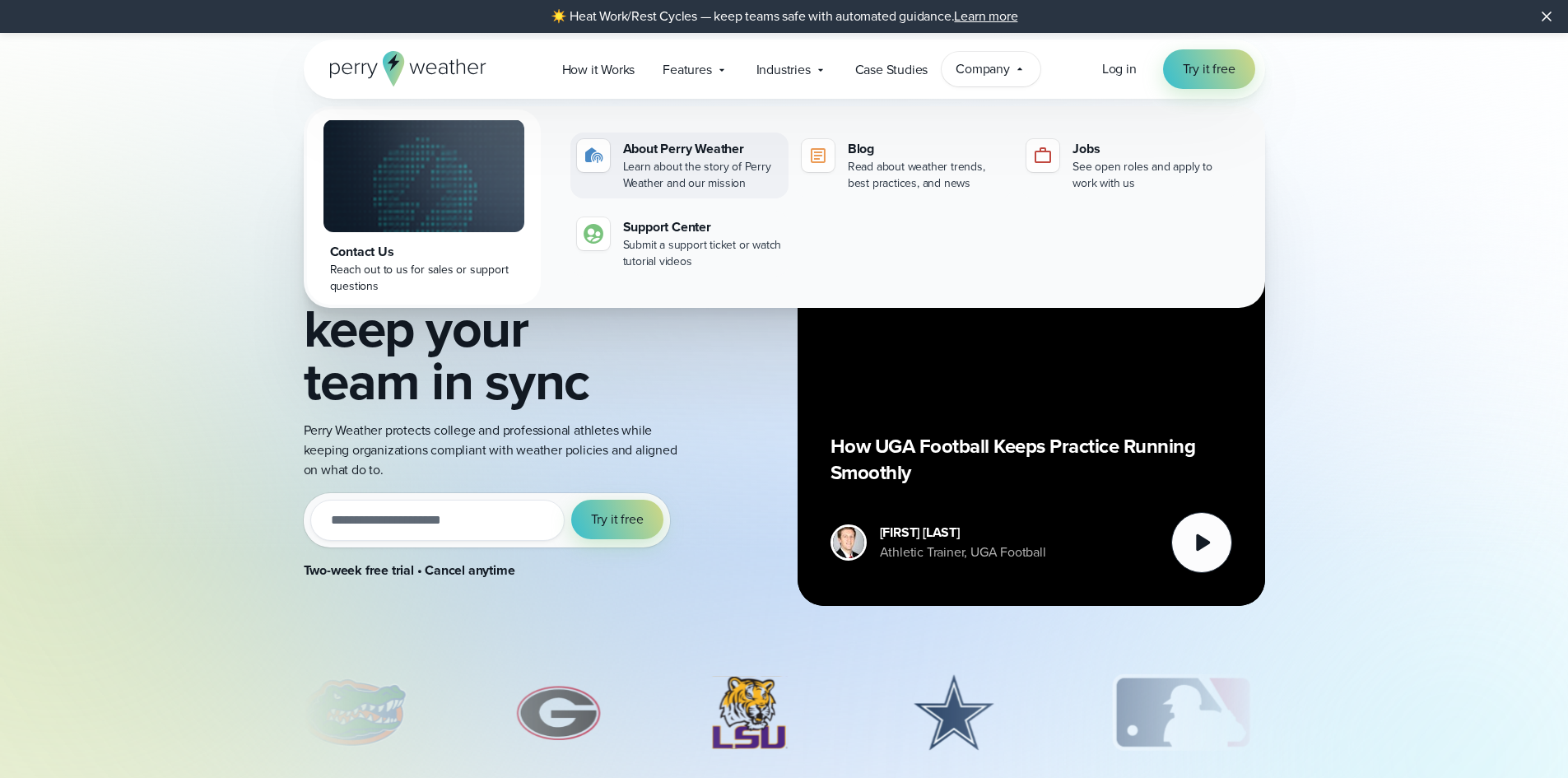 click on "Learn about the story of Perry Weather and our mission" at bounding box center [702, 175] 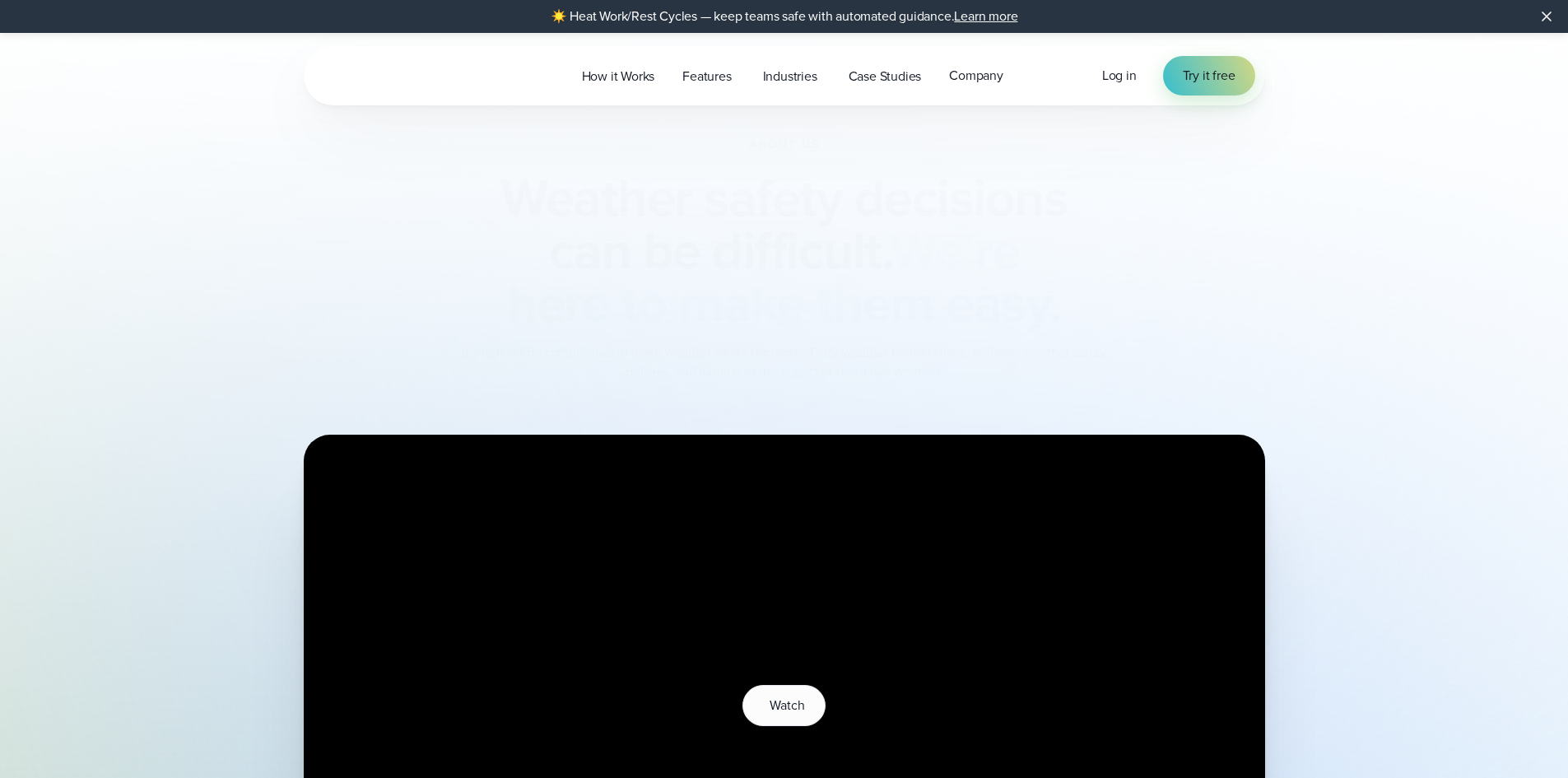 scroll, scrollTop: 0, scrollLeft: 0, axis: both 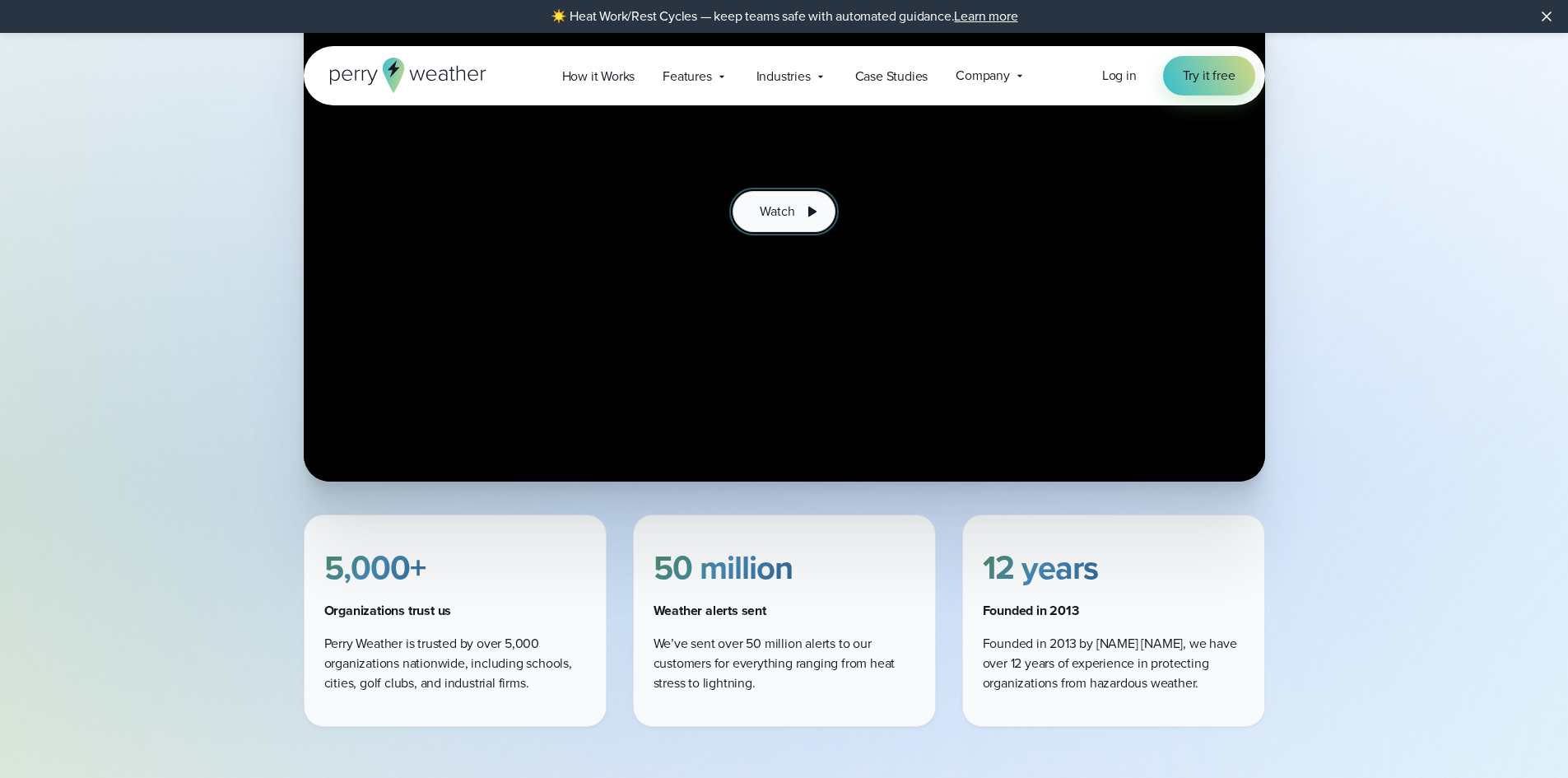 click 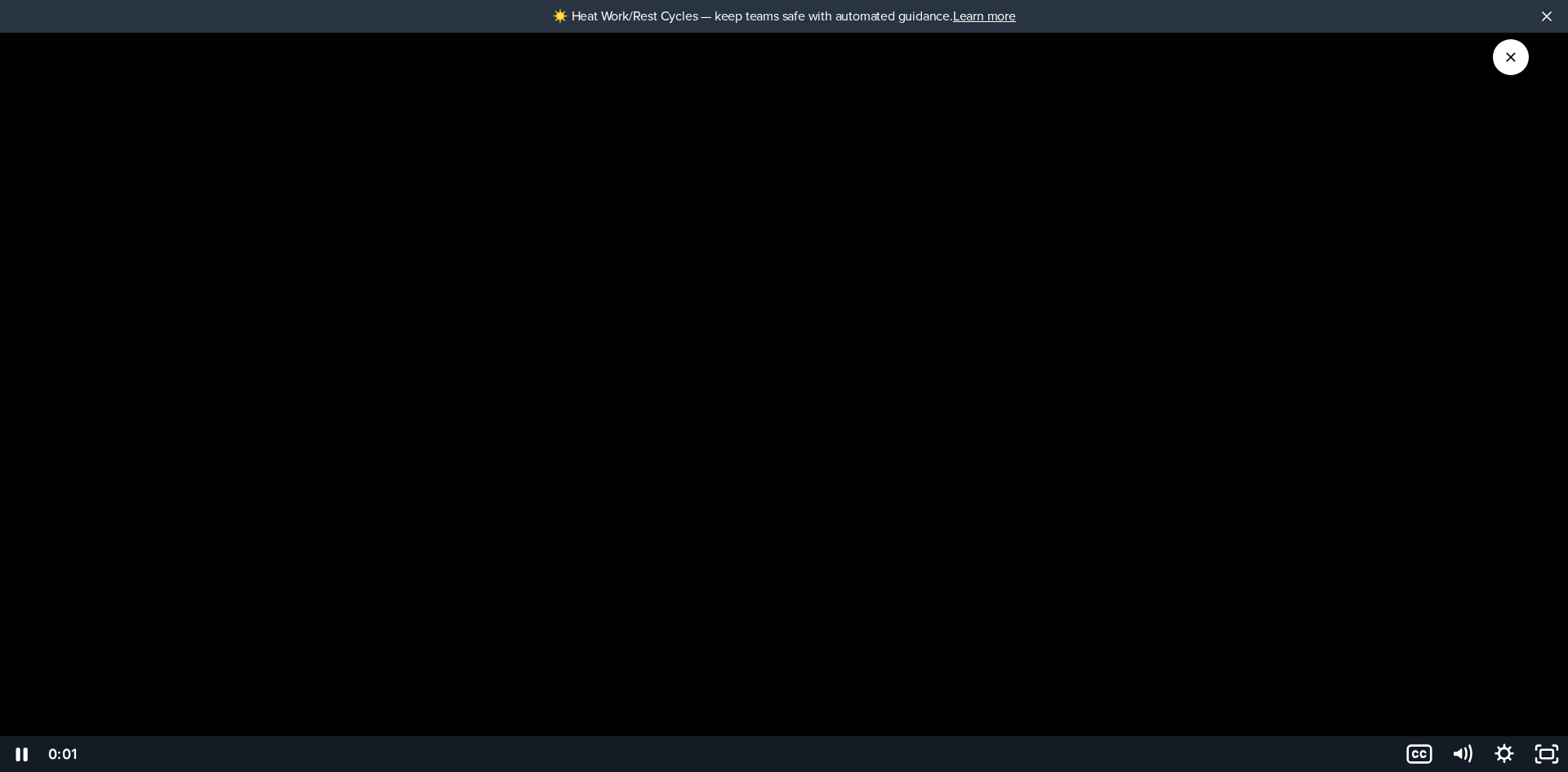 click at bounding box center (784, 386) 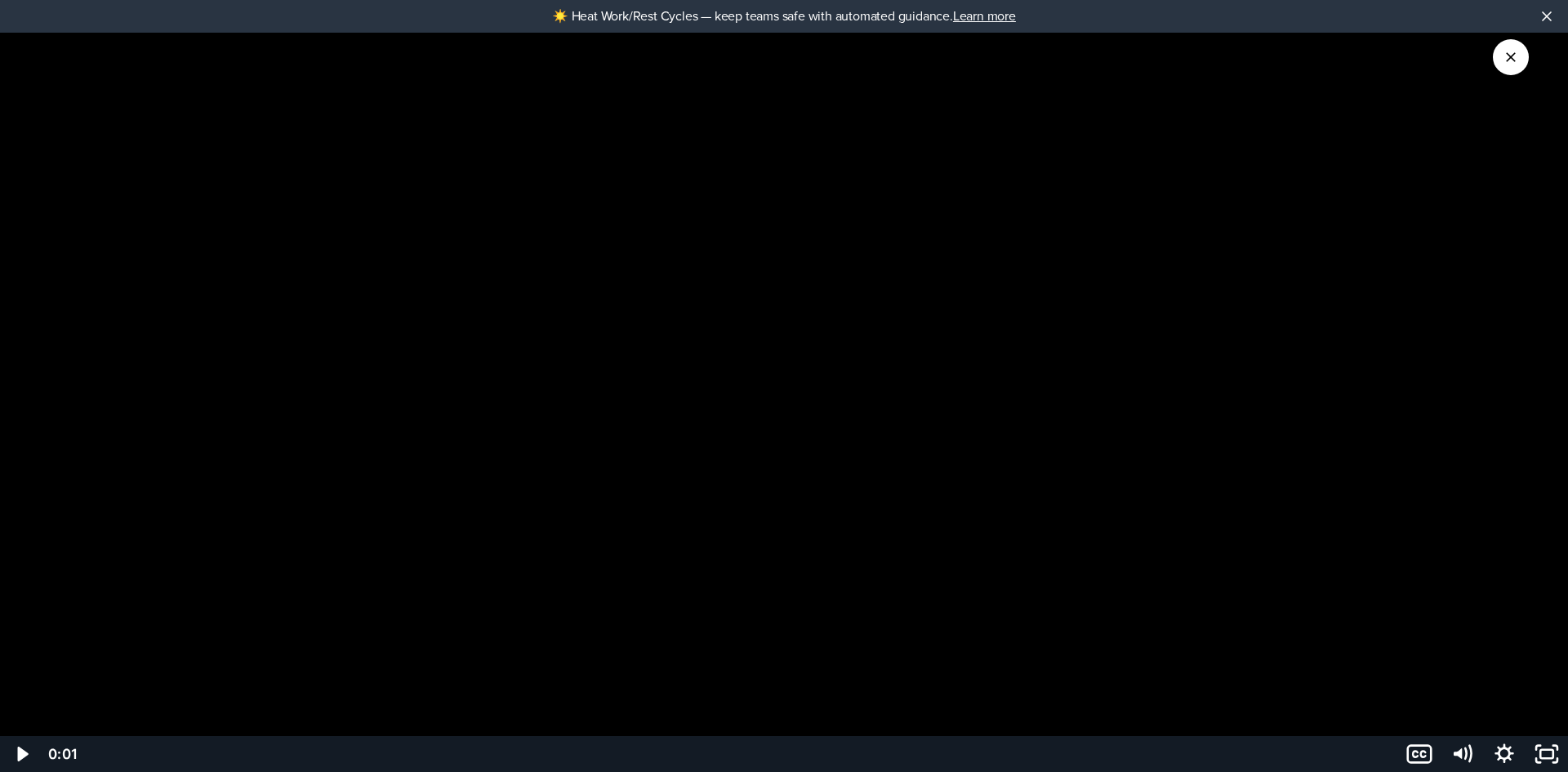 click at bounding box center (784, 386) 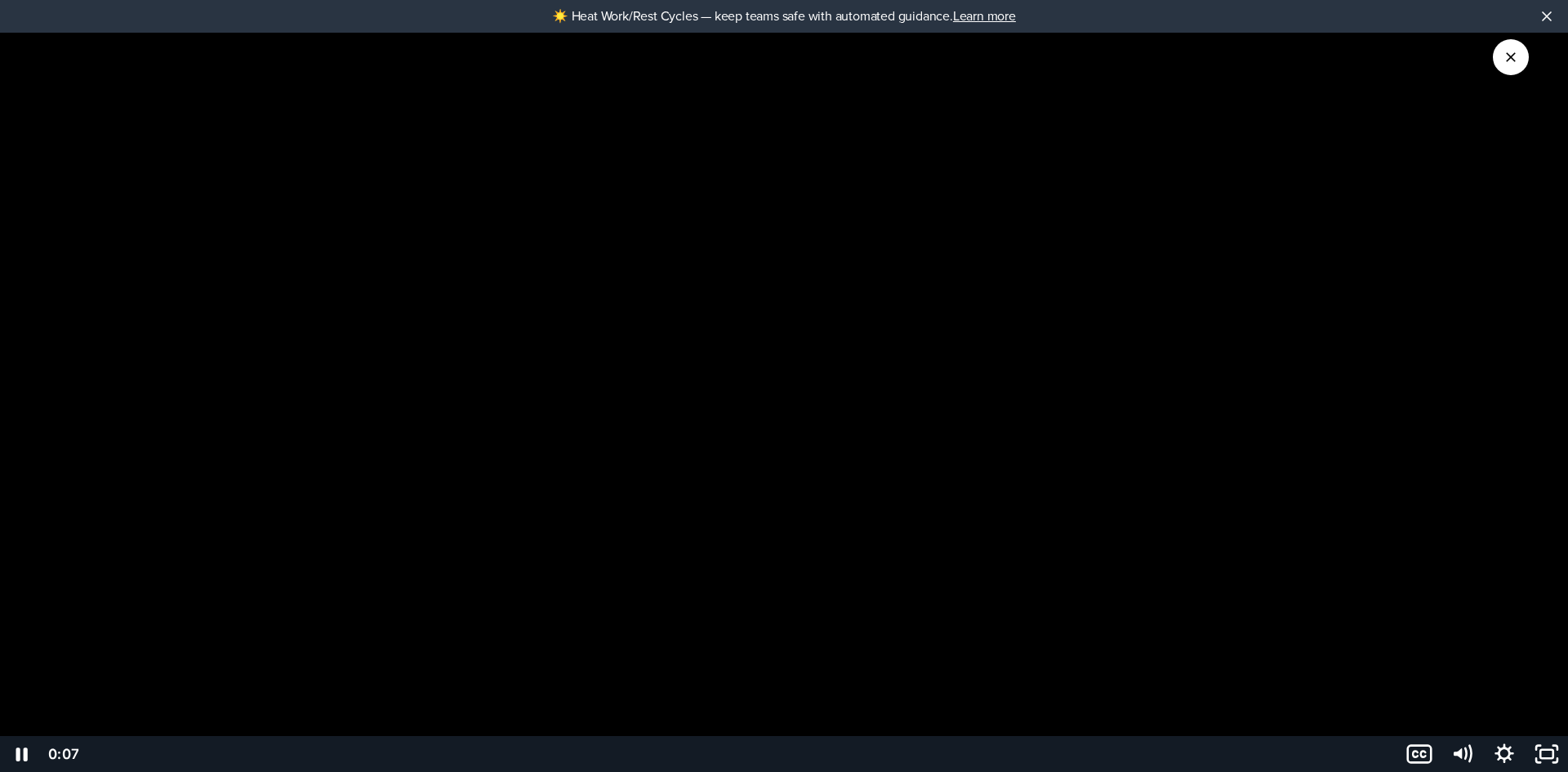 click at bounding box center [784, 386] 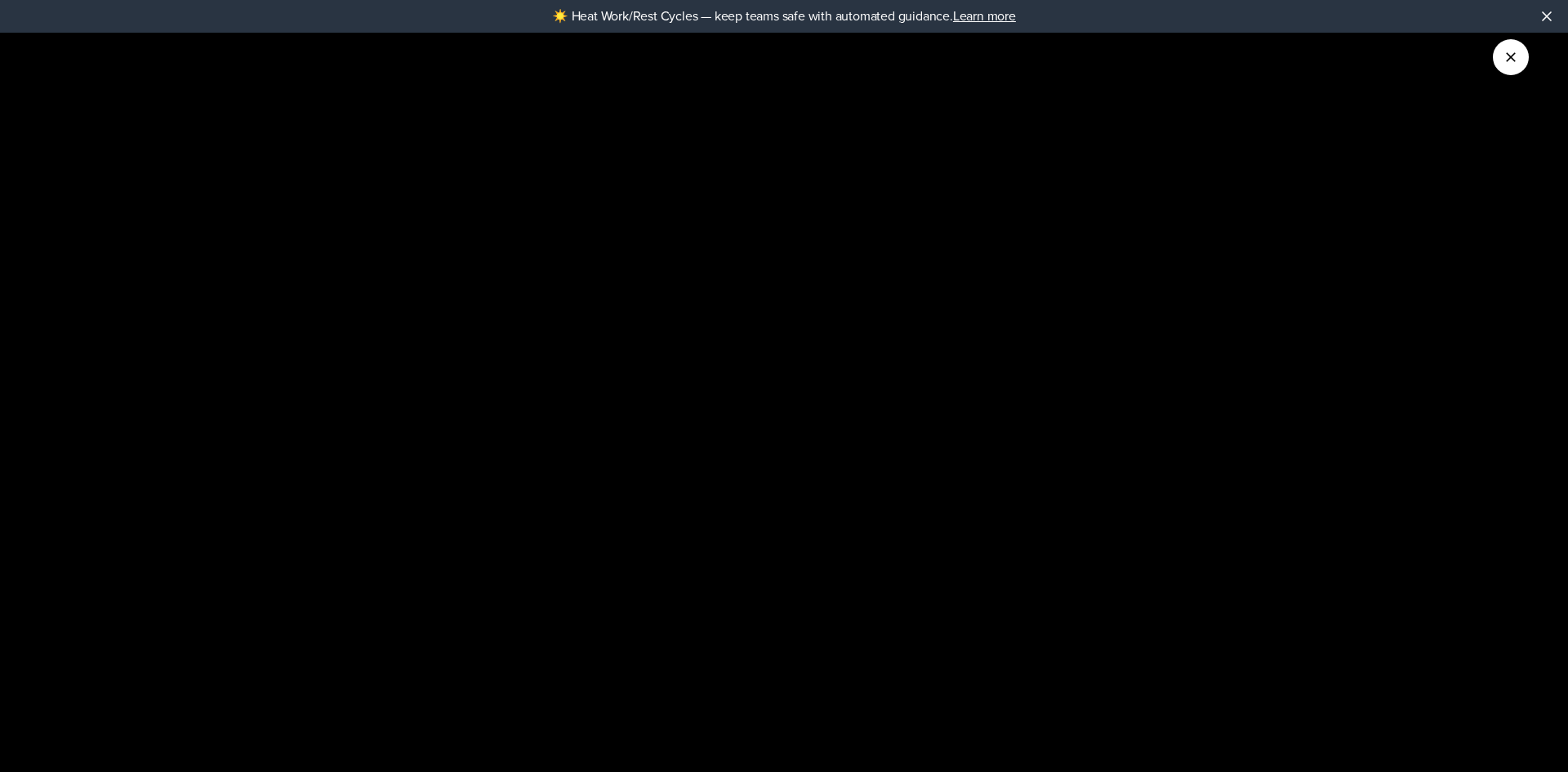 type 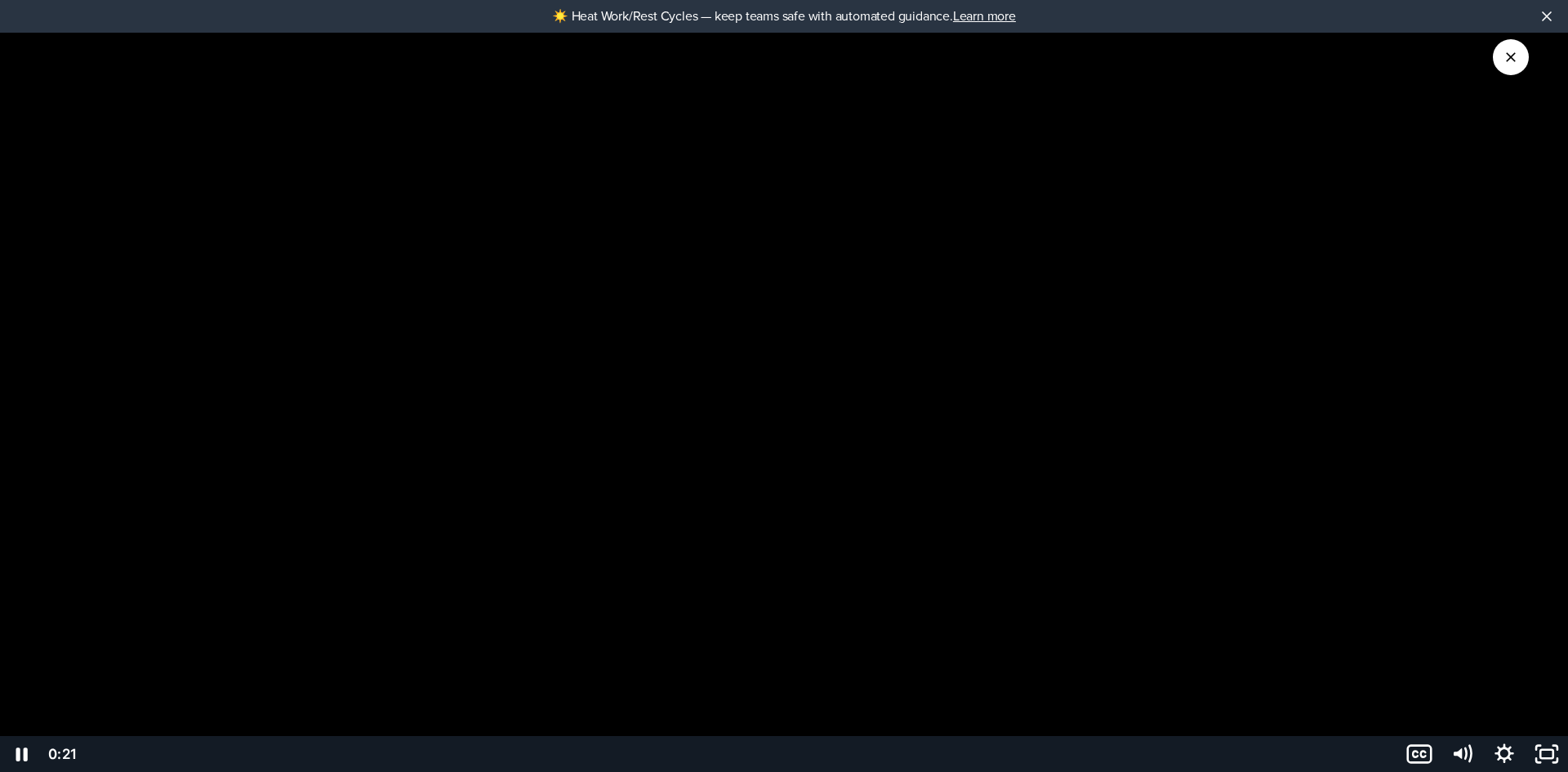 click at bounding box center (784, 386) 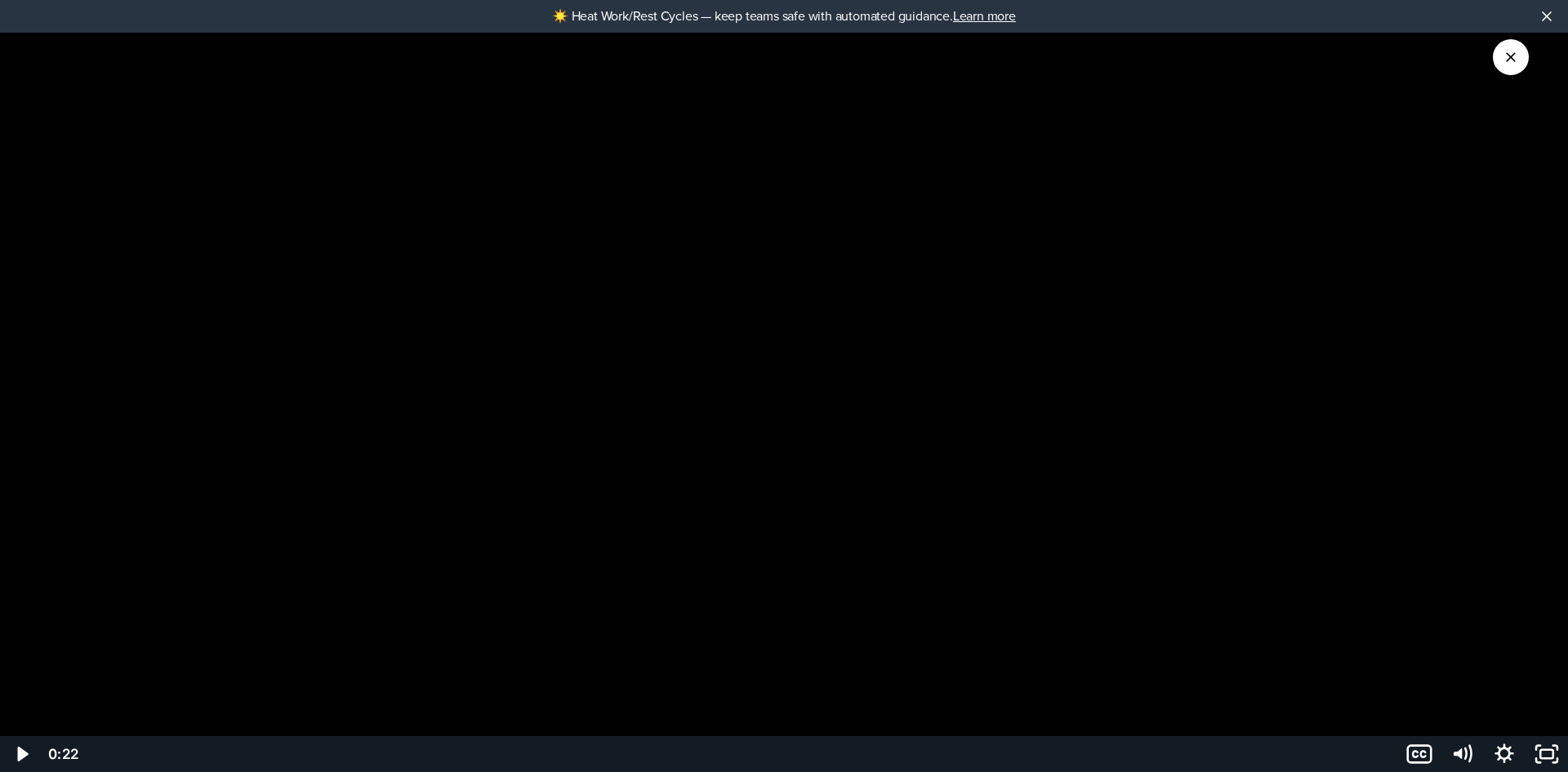drag, startPoint x: 572, startPoint y: 453, endPoint x: 572, endPoint y: 465, distance: 12 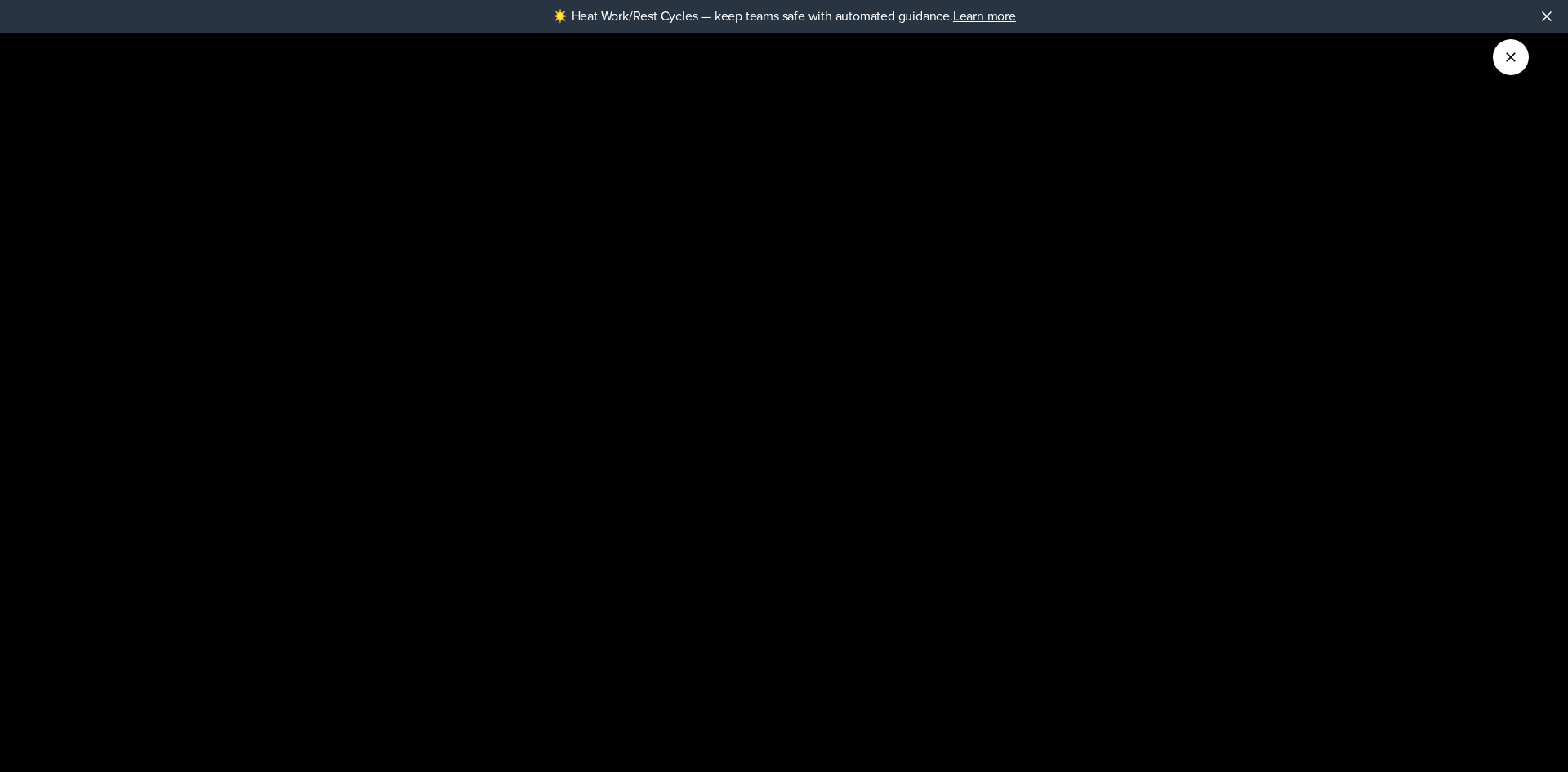 click at bounding box center (0, 0) 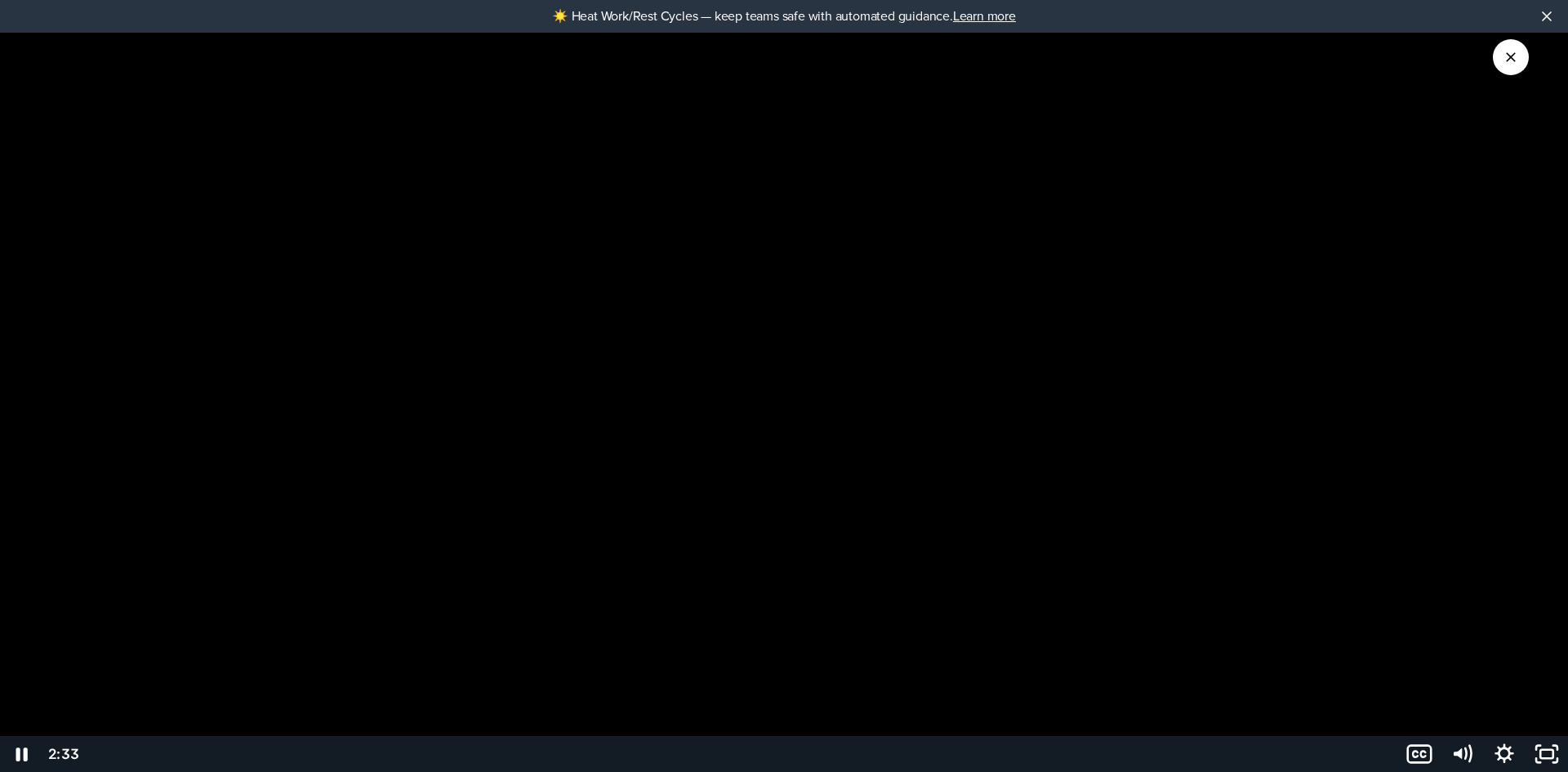 click at bounding box center (1511, 57) 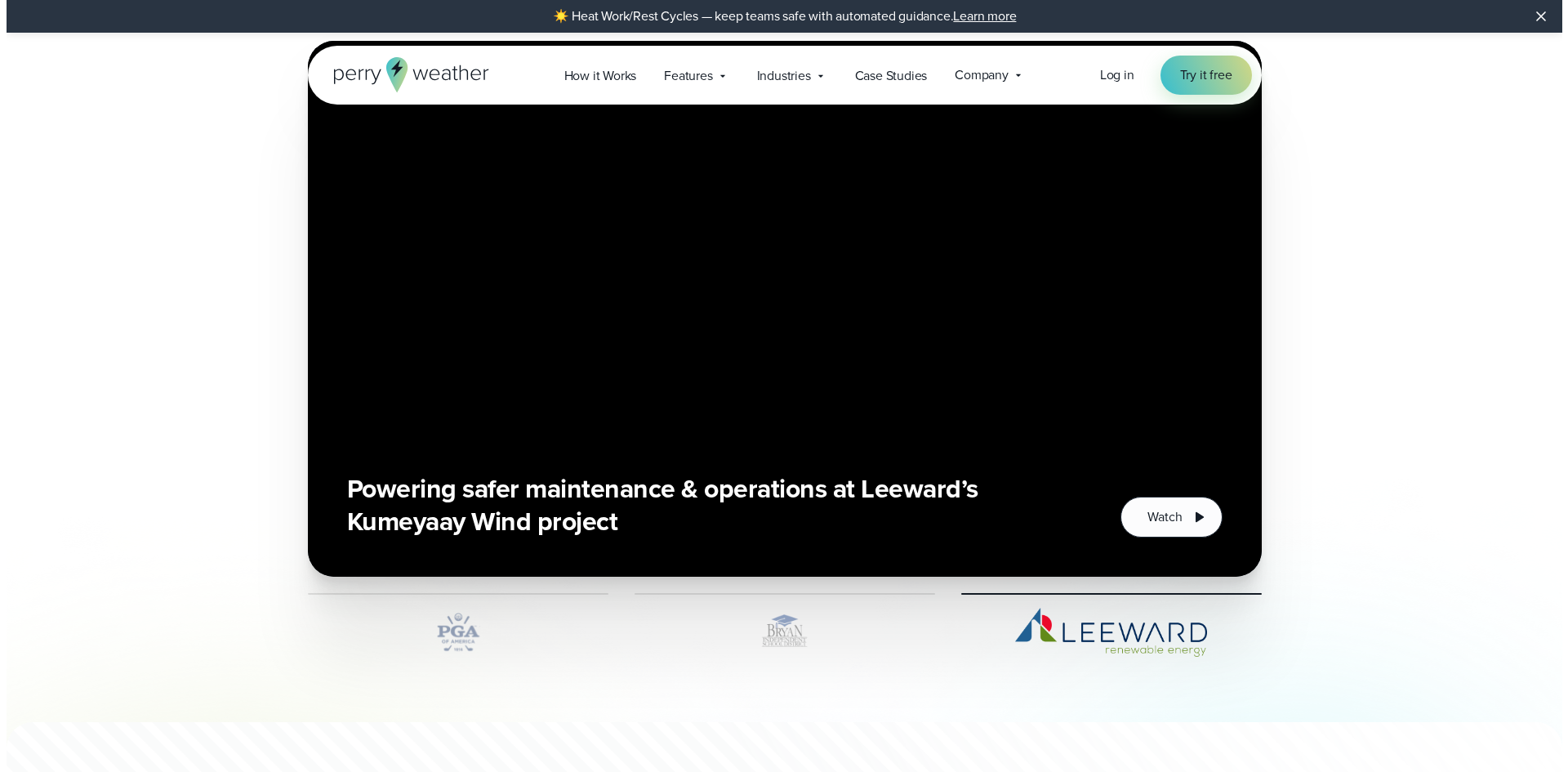 scroll, scrollTop: 3698, scrollLeft: 0, axis: vertical 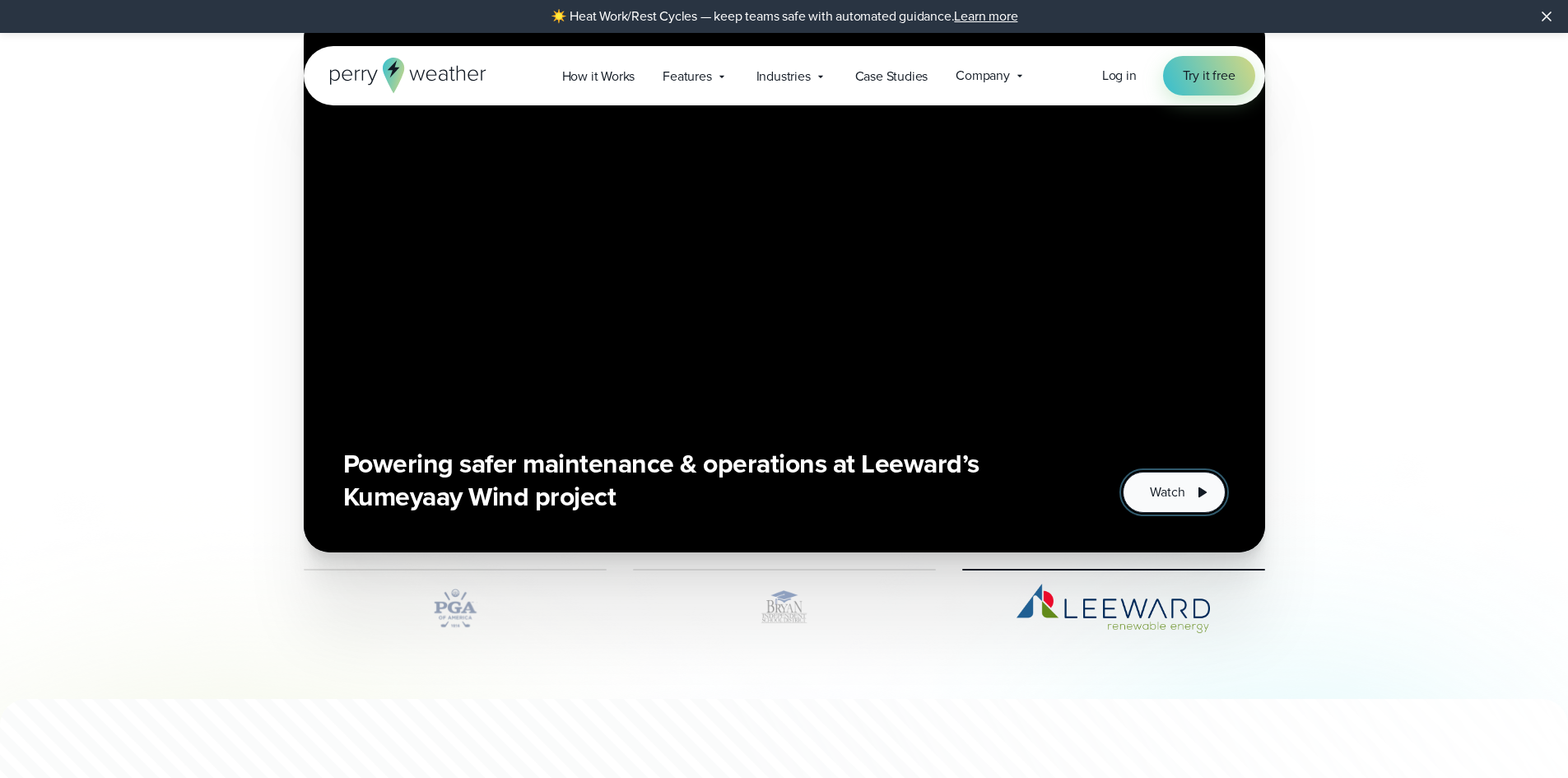 click on "Watch" at bounding box center [1167, 492] 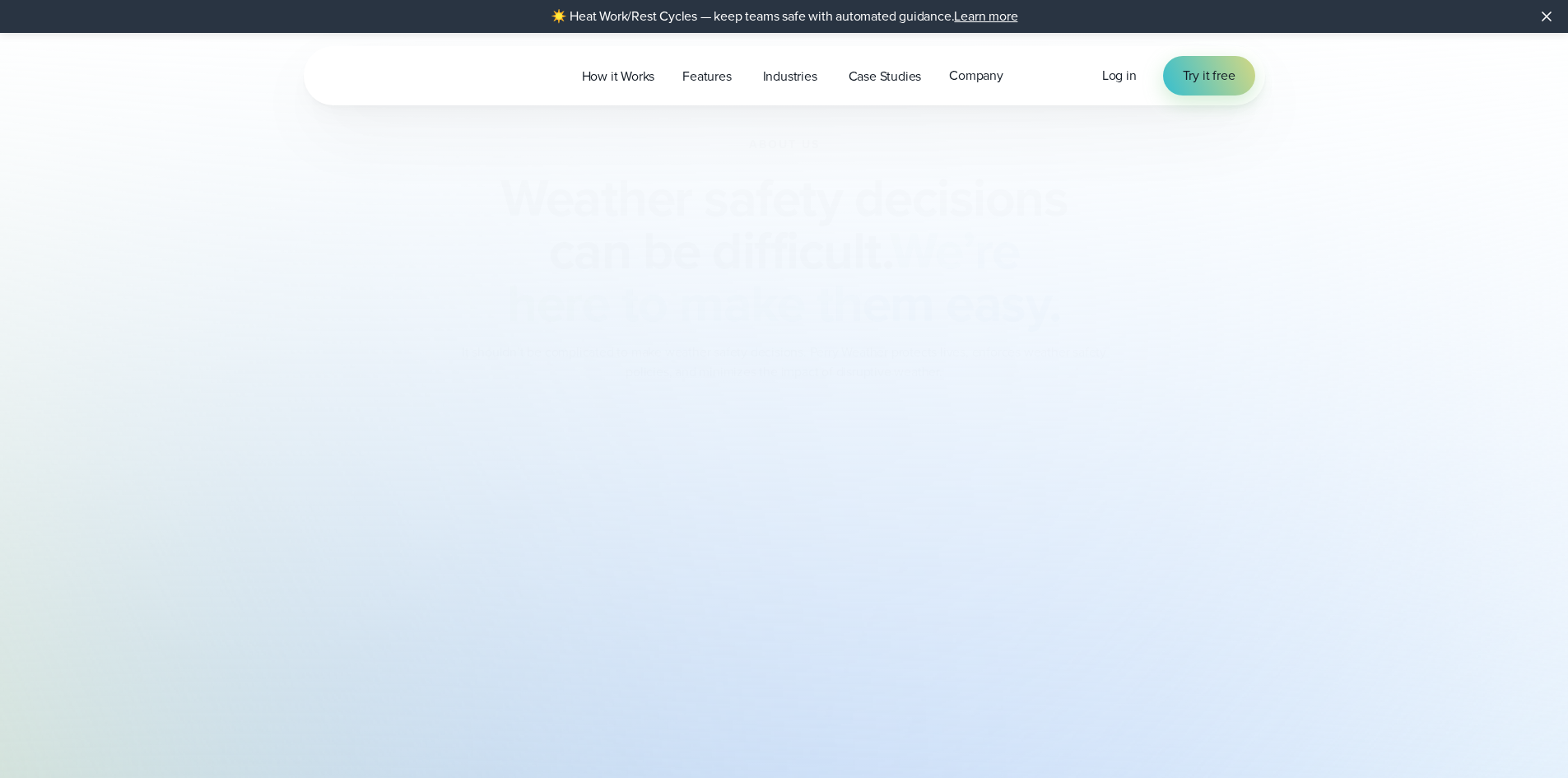 scroll, scrollTop: 3727, scrollLeft: 0, axis: vertical 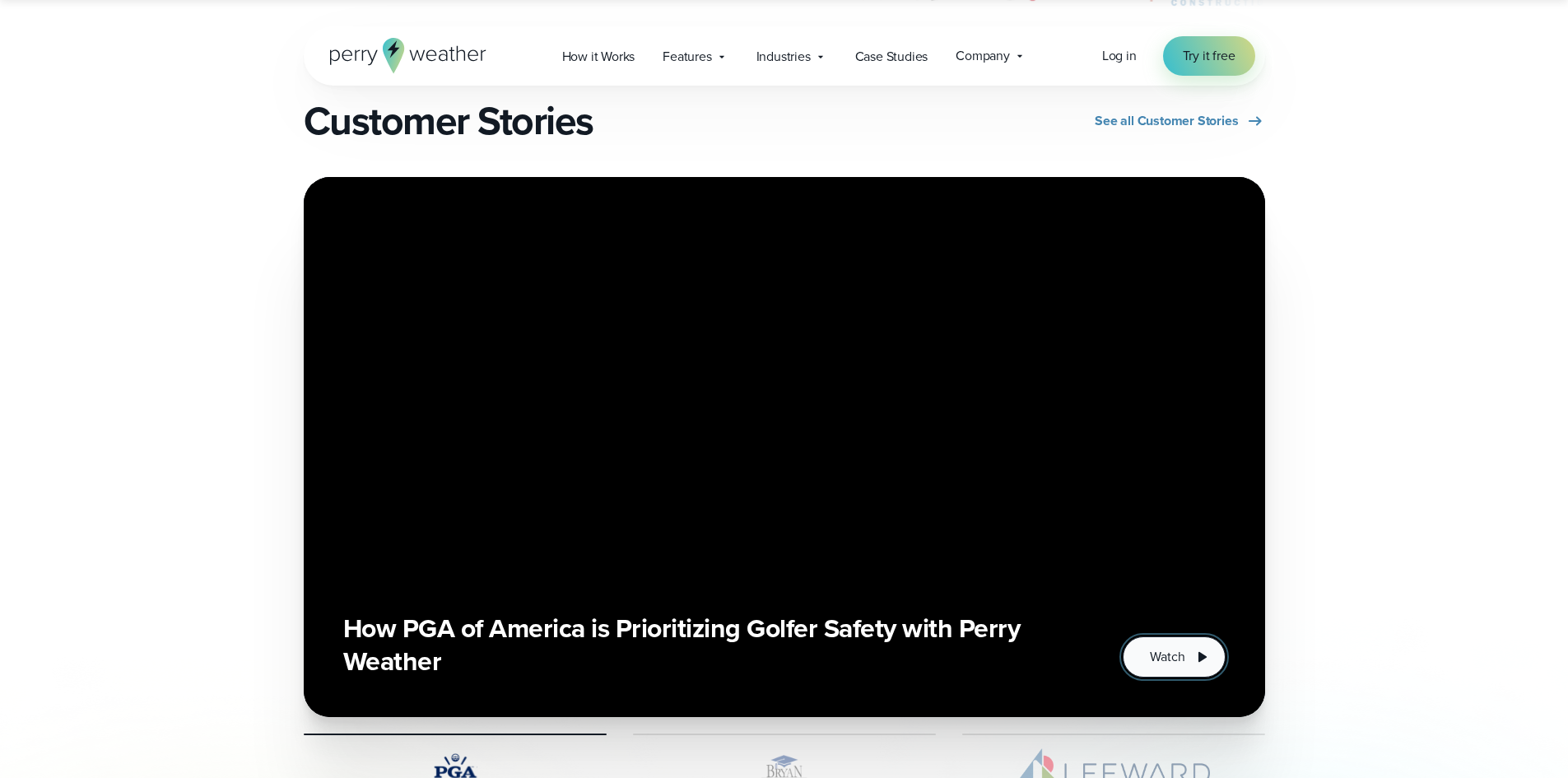 click on "Watch" at bounding box center (1174, 657) 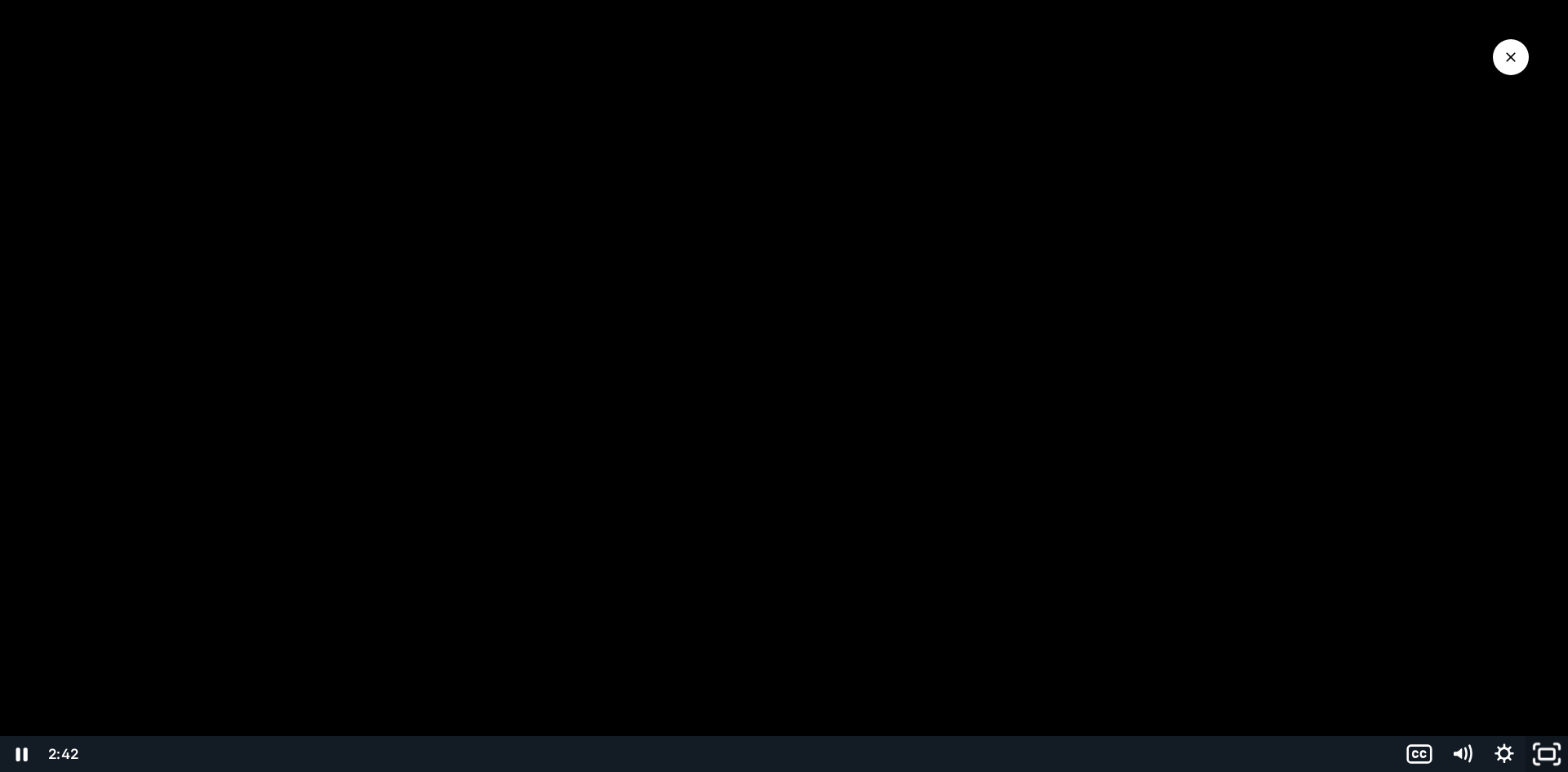 click 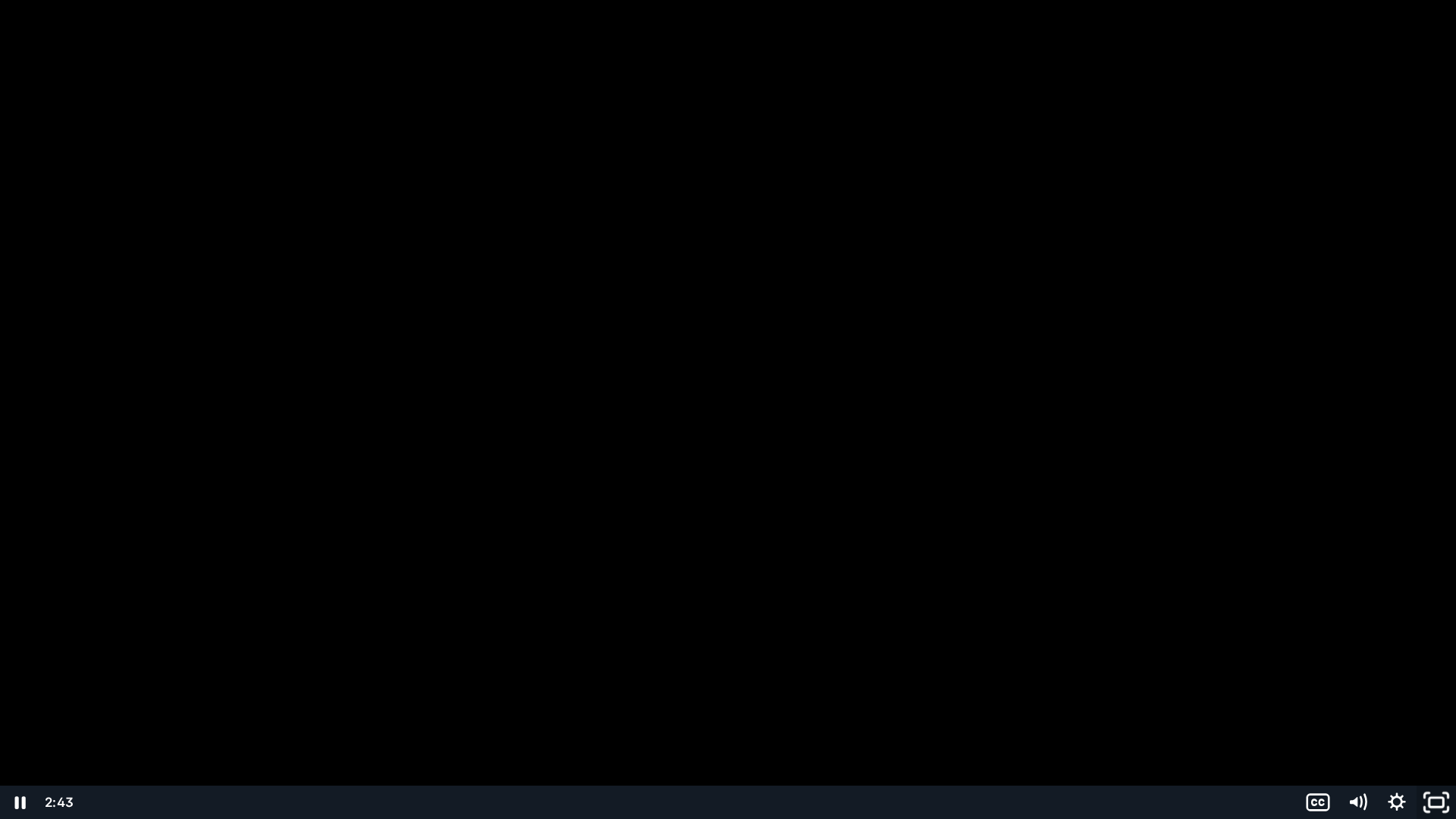 click 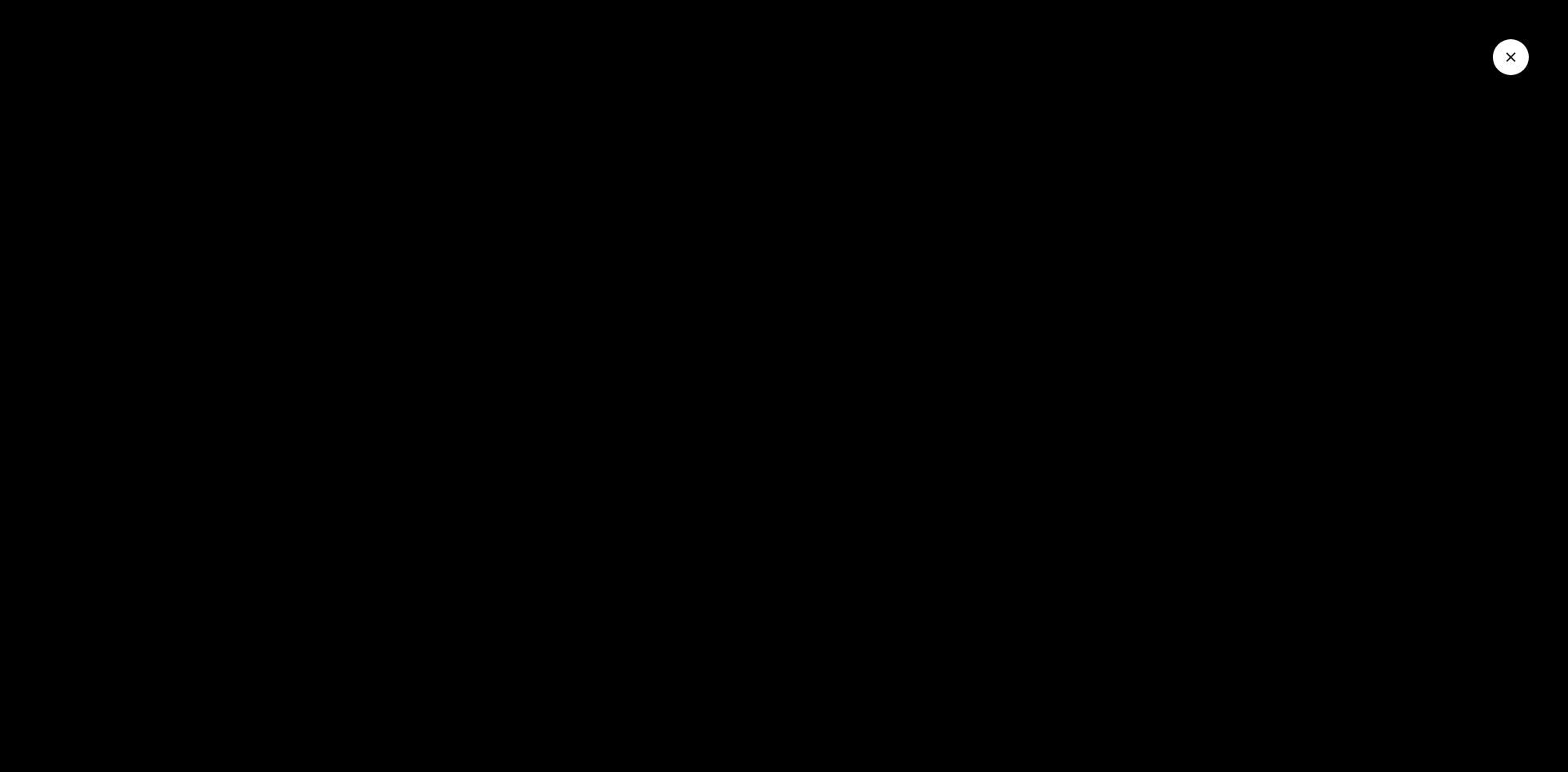 click at bounding box center (1511, 57) 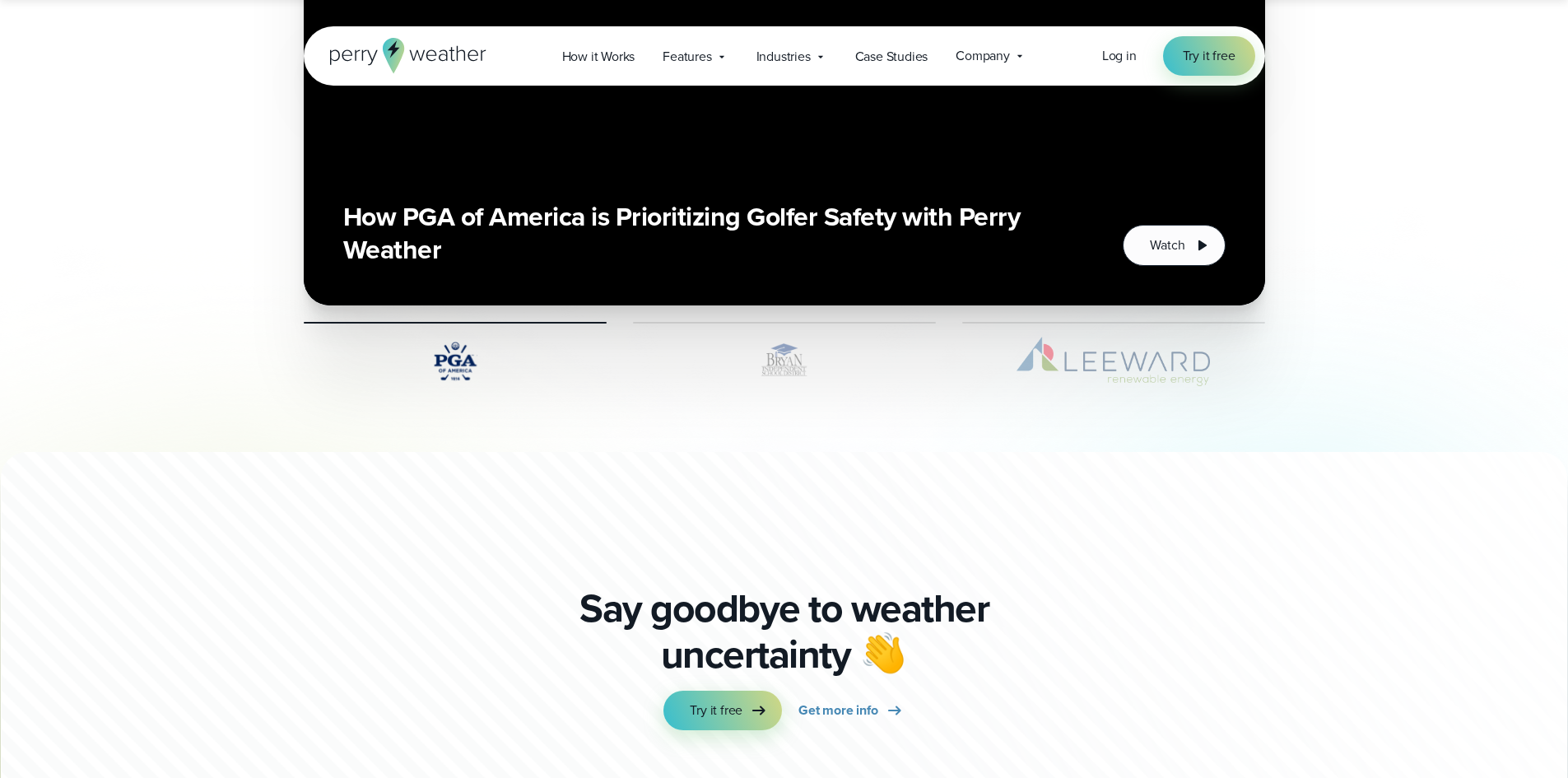 scroll, scrollTop: 3645, scrollLeft: 0, axis: vertical 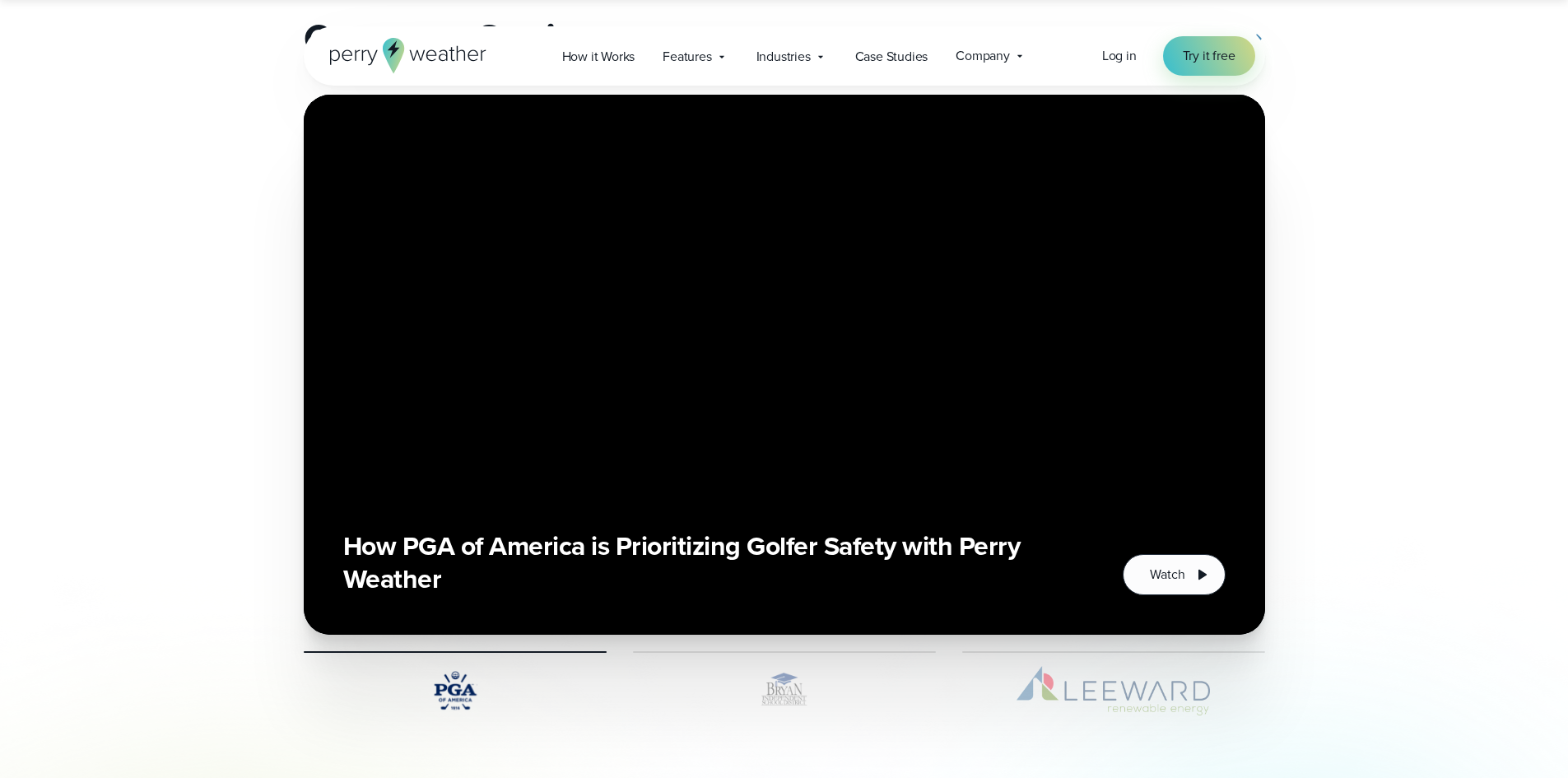 click at bounding box center [784, 691] 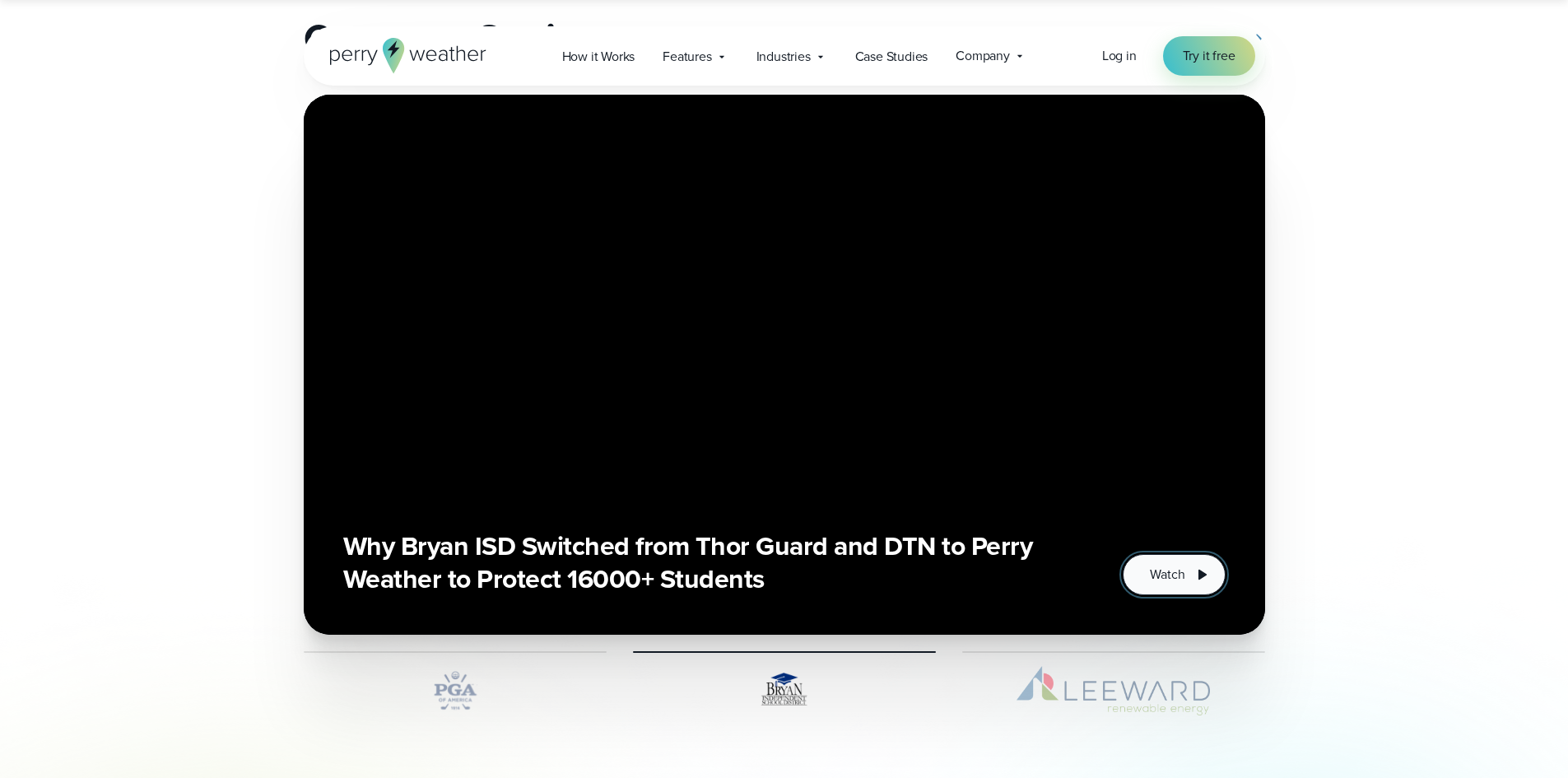 click on "Watch" at bounding box center (1167, 575) 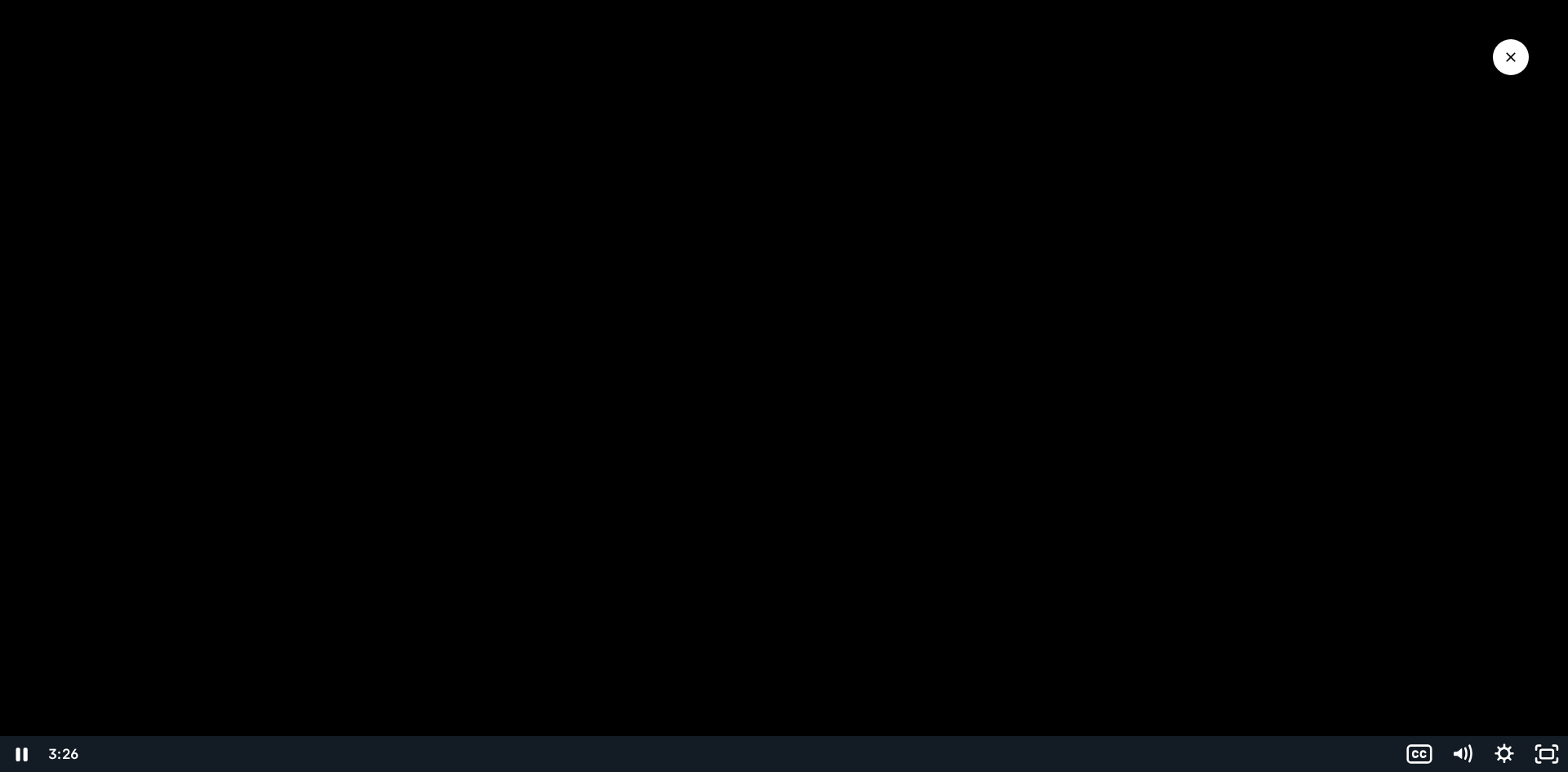 click at bounding box center [784, 386] 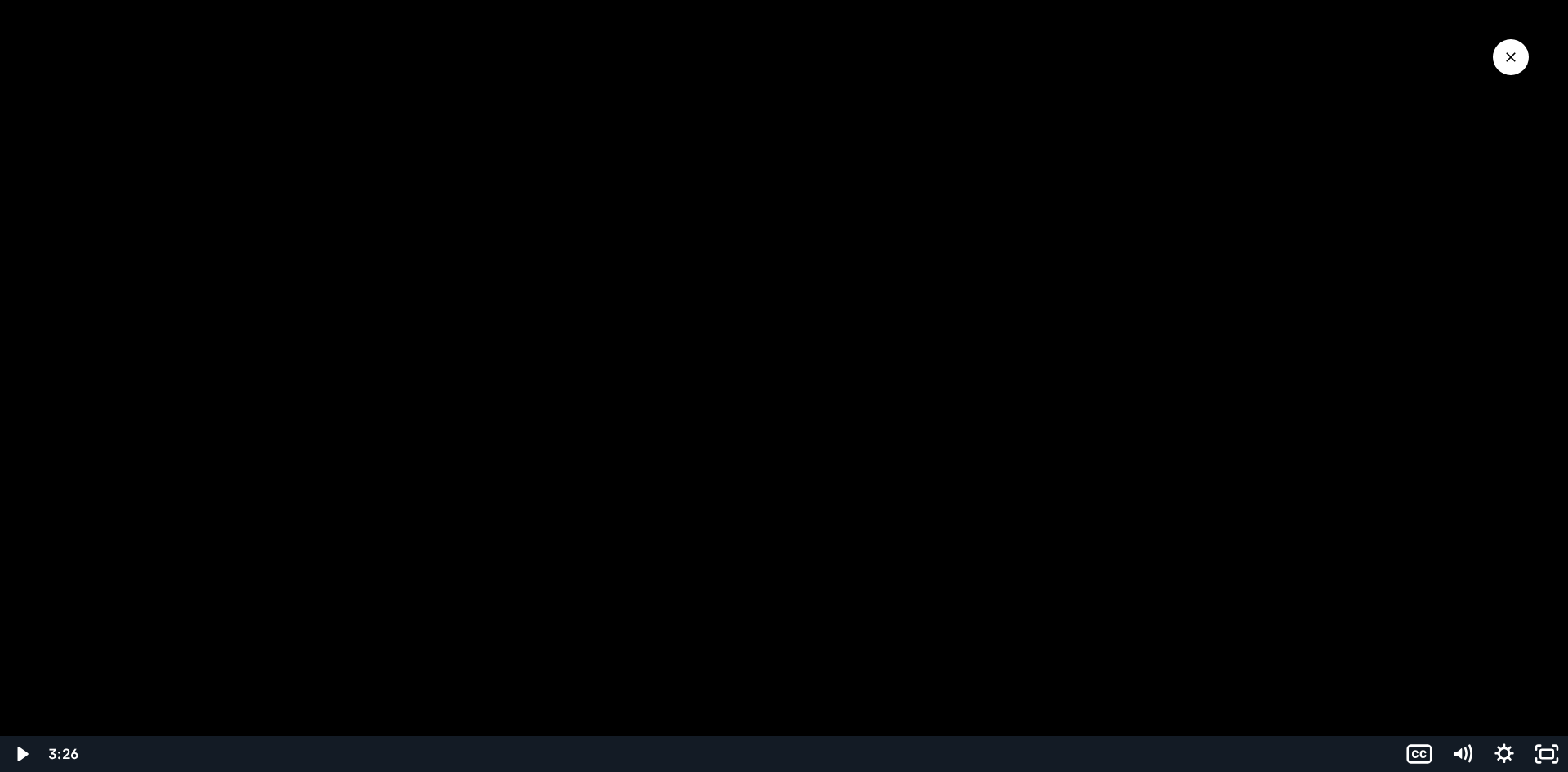 click at bounding box center (784, 386) 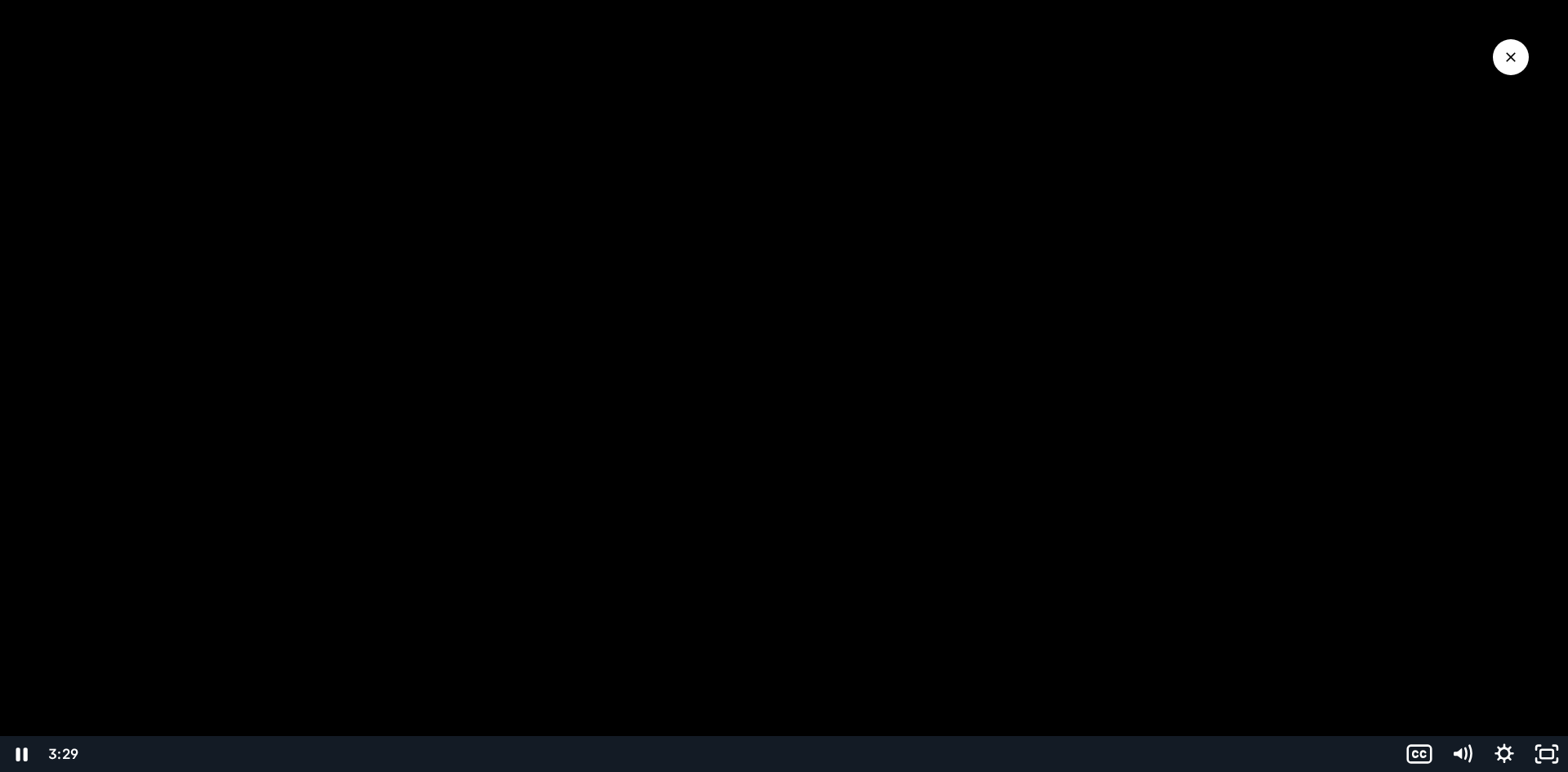 click at bounding box center [784, 386] 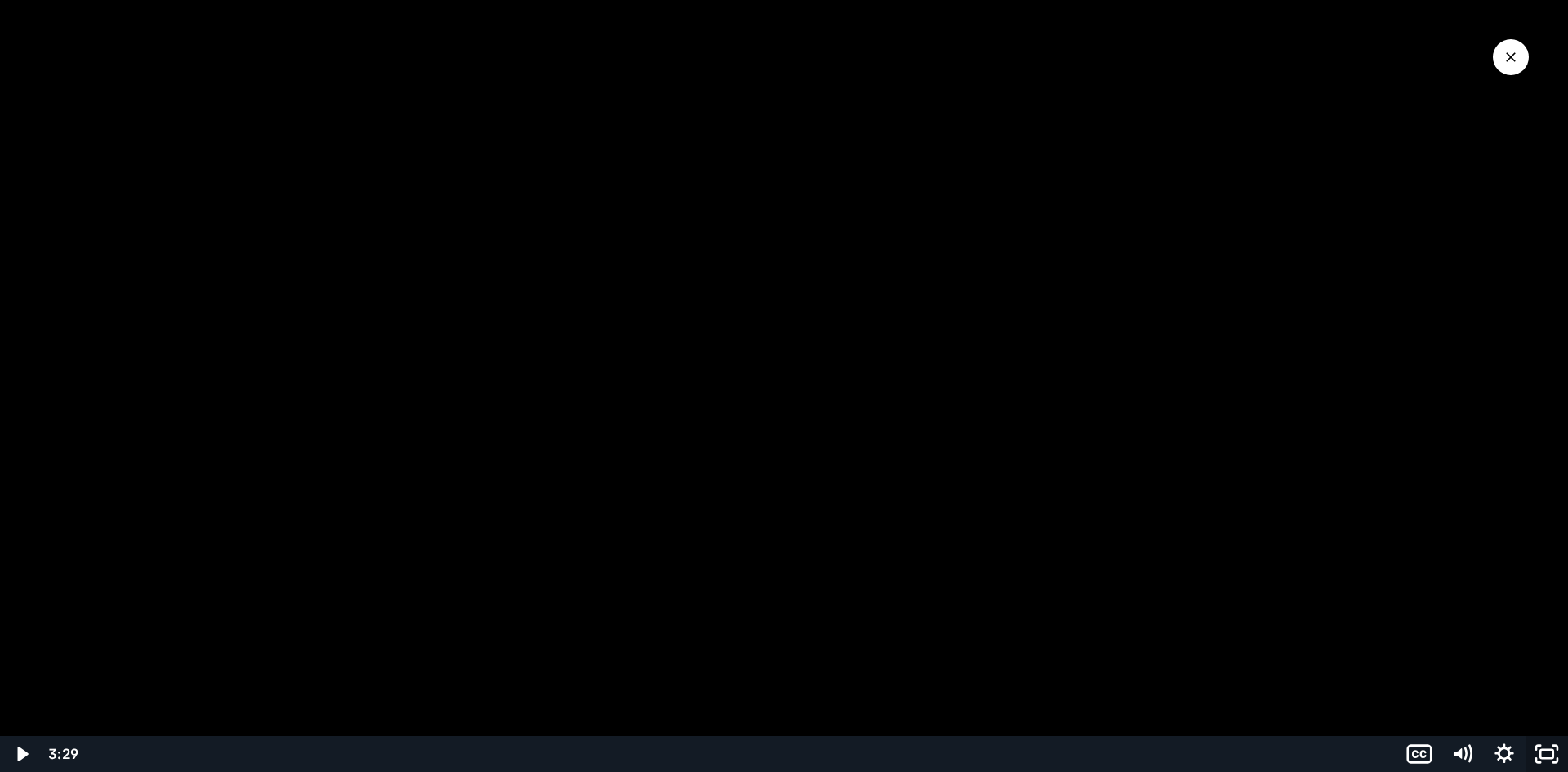 click 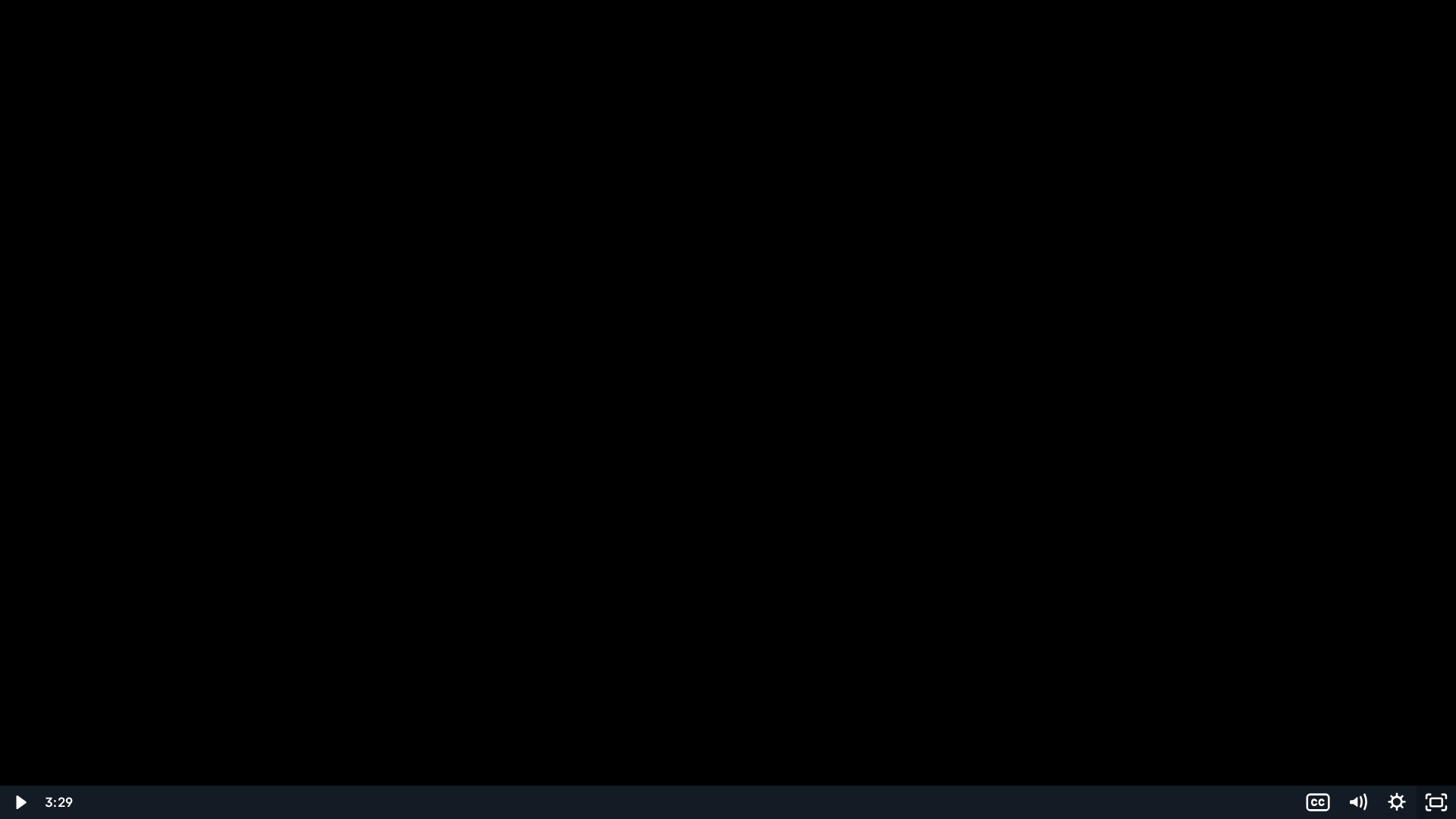 click 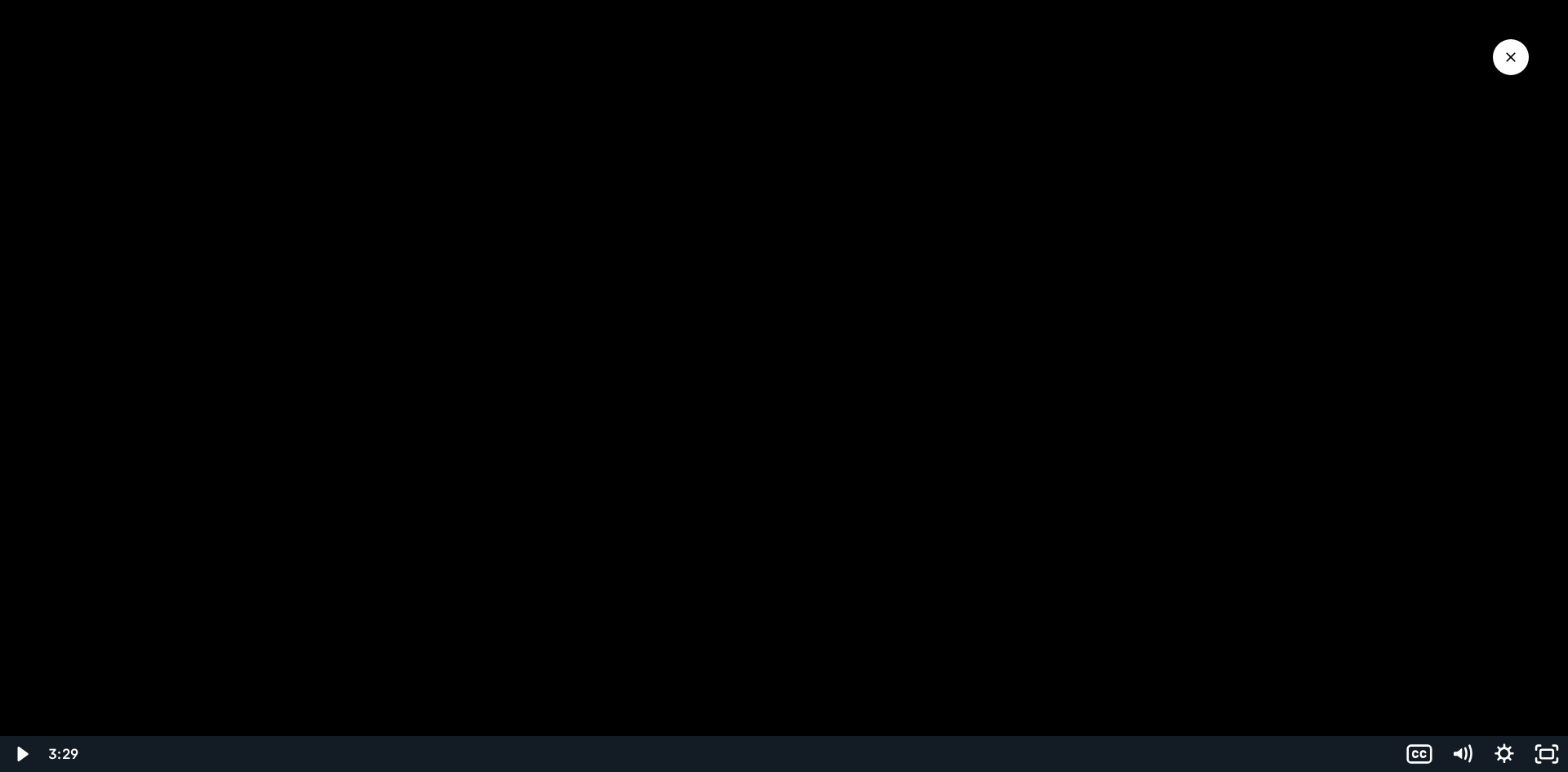 click at bounding box center (784, 386) 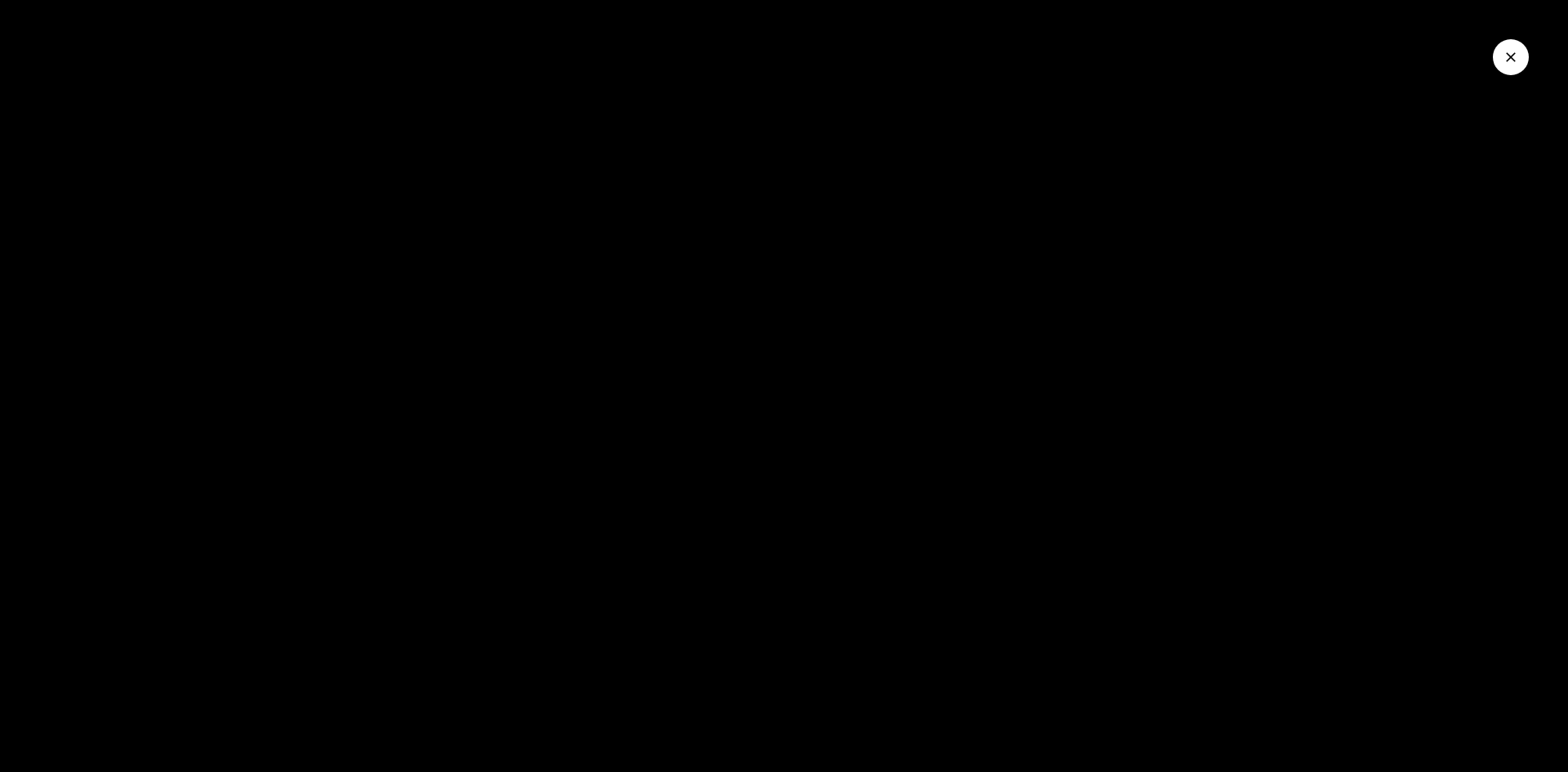 click at bounding box center (1511, 57) 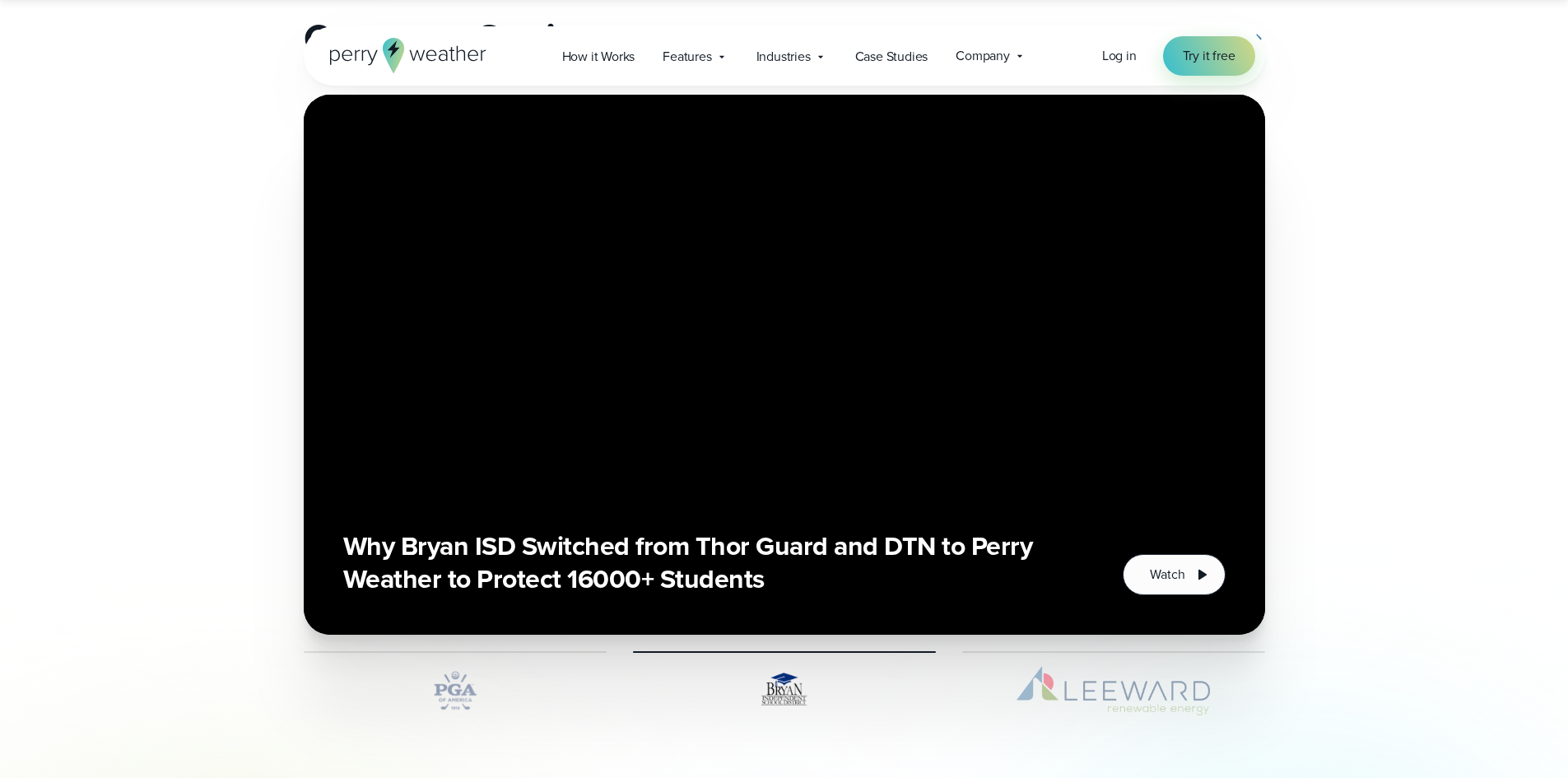 click at bounding box center (1114, 691) 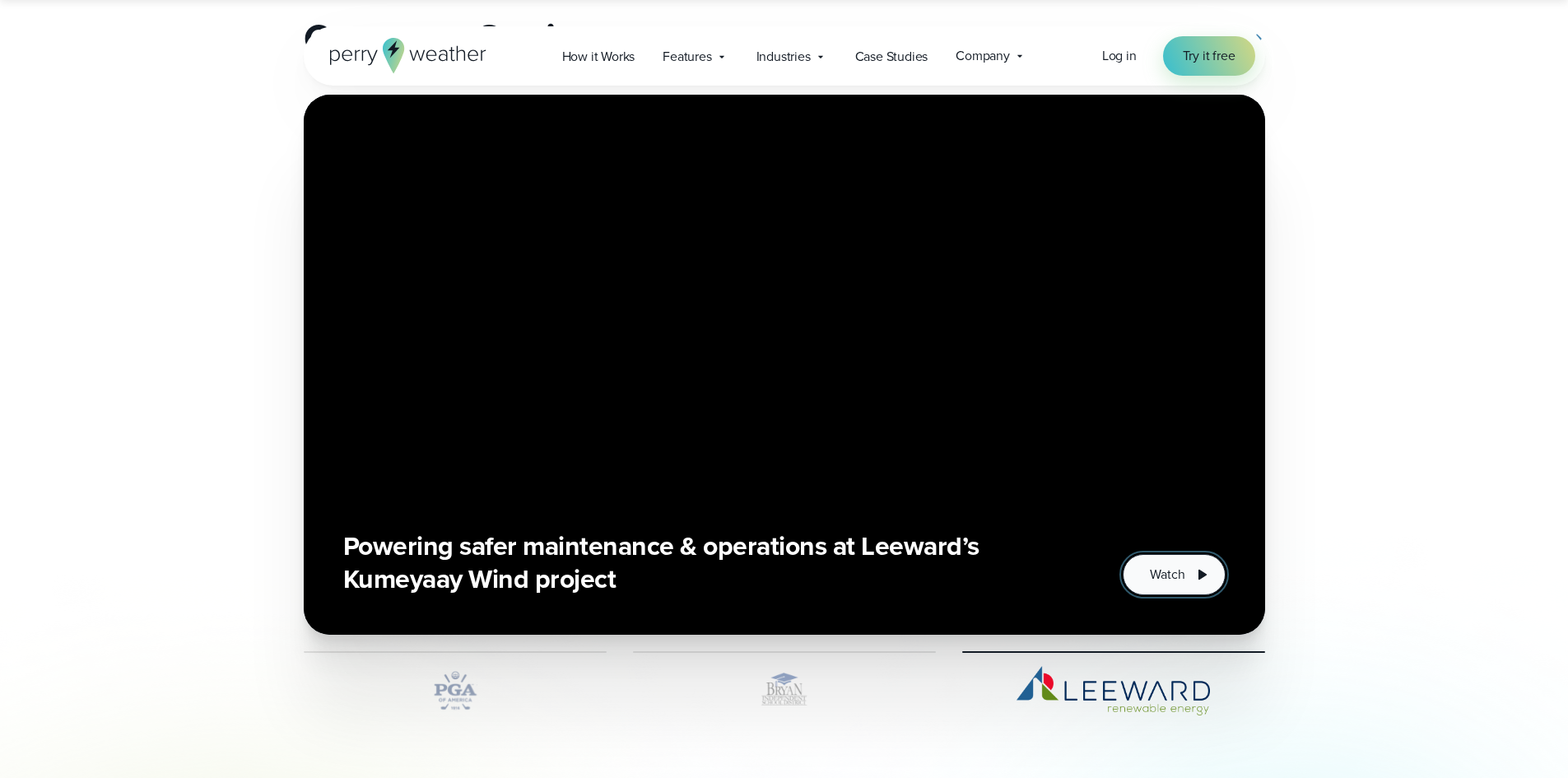 click on "Watch" at bounding box center (1174, 575) 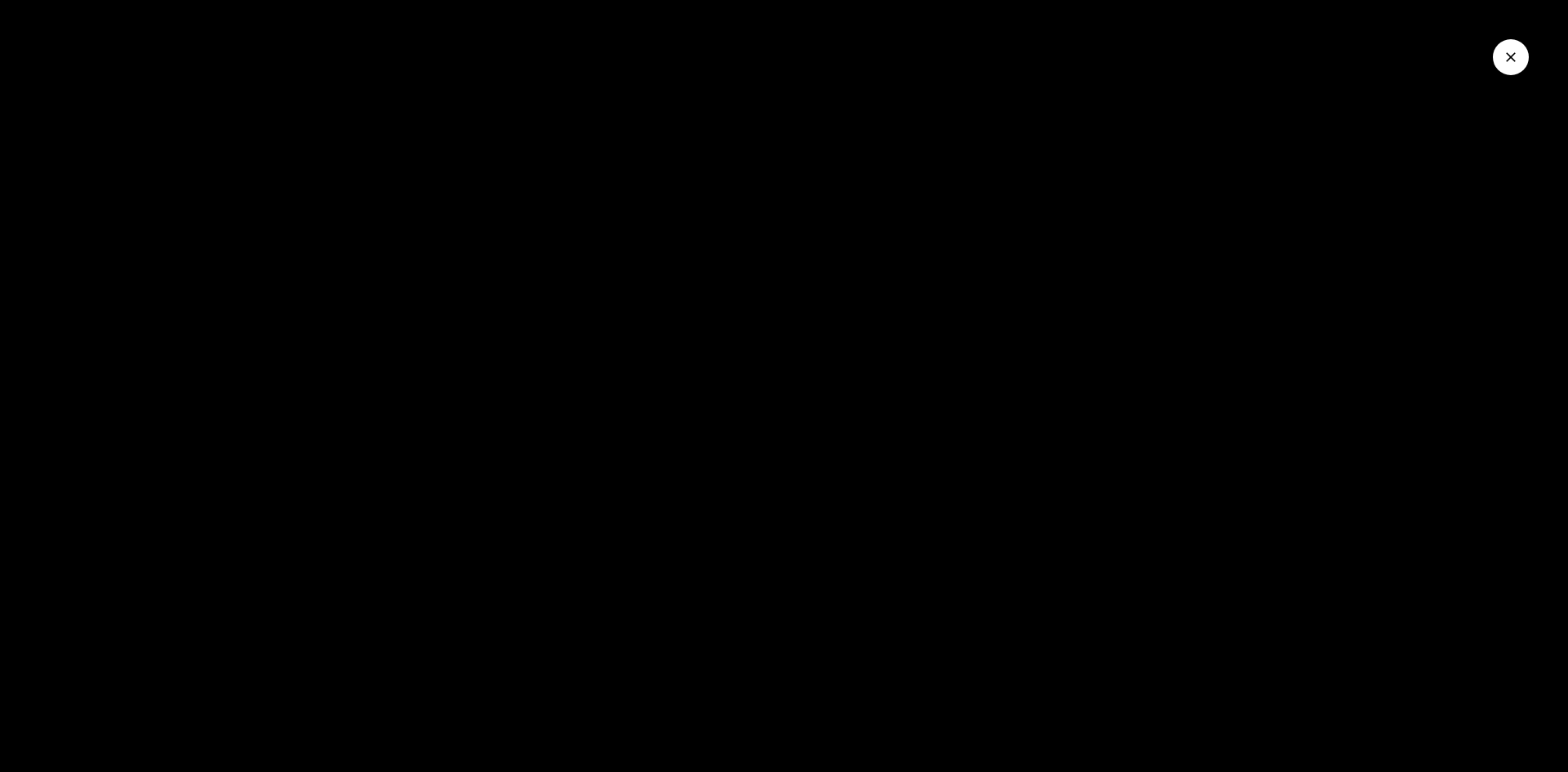 drag, startPoint x: 1512, startPoint y: 56, endPoint x: 1490, endPoint y: 73, distance: 27.80288 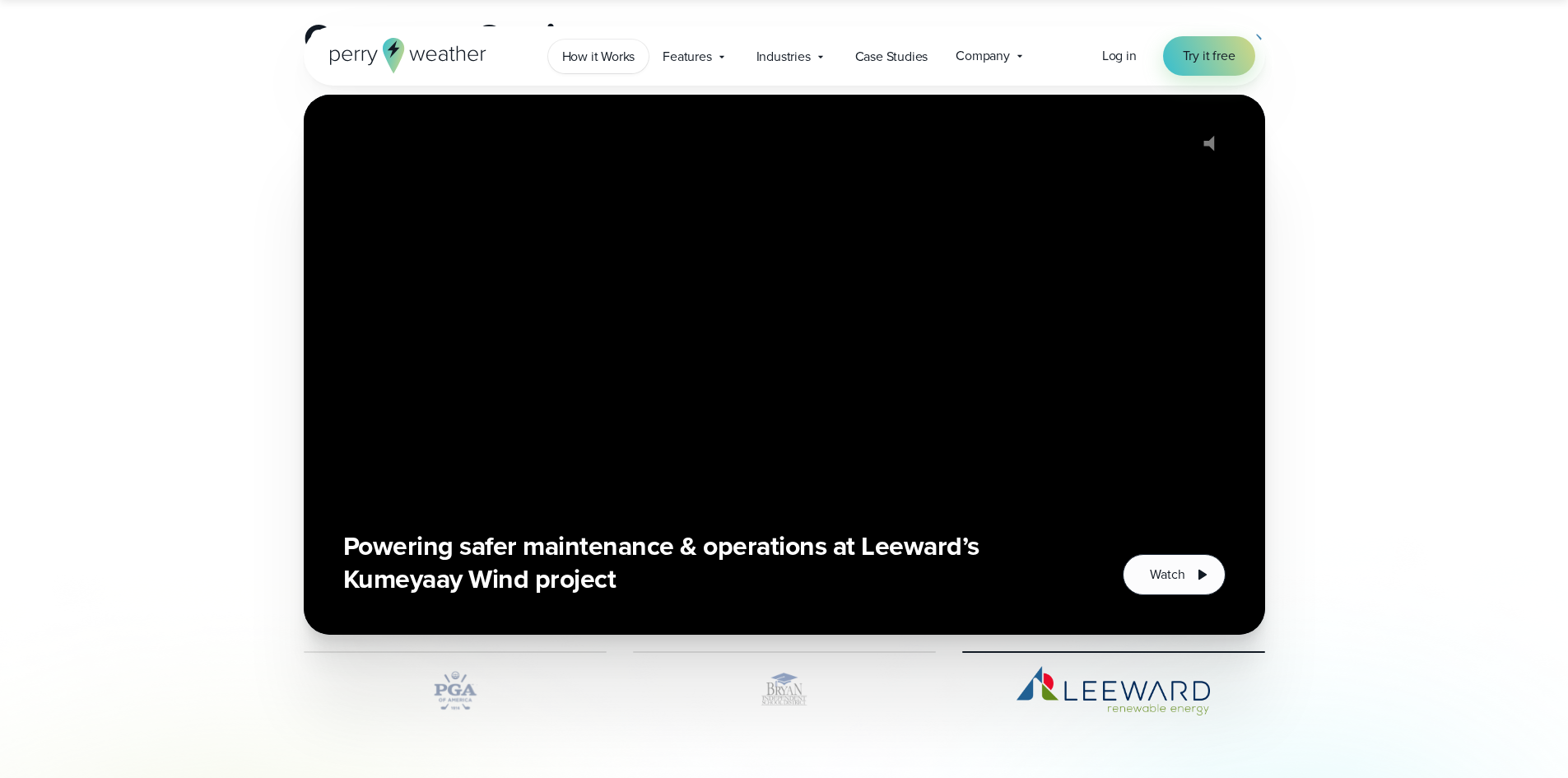click on "How it Works" at bounding box center (598, 57) 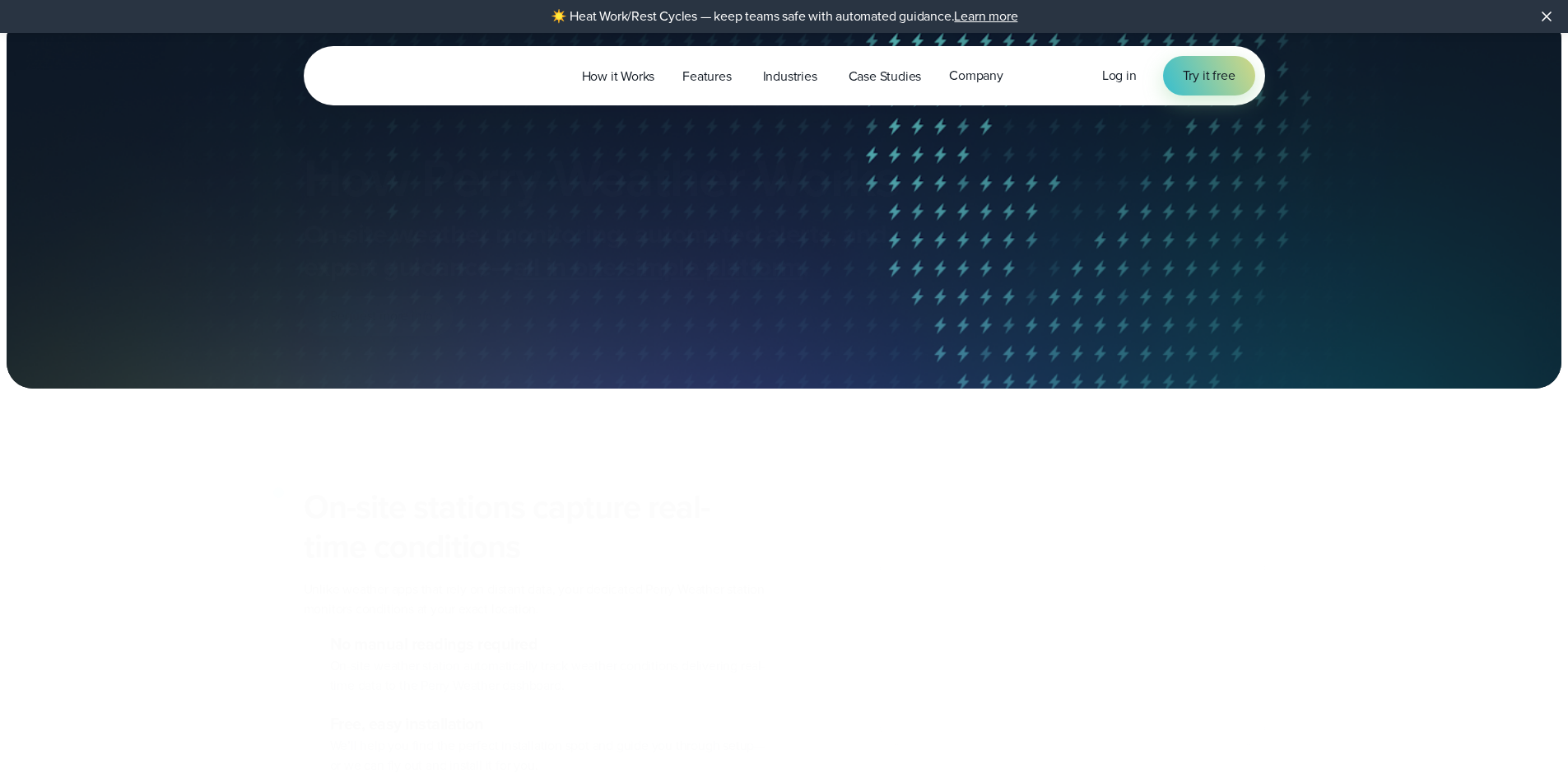 scroll, scrollTop: 0, scrollLeft: 0, axis: both 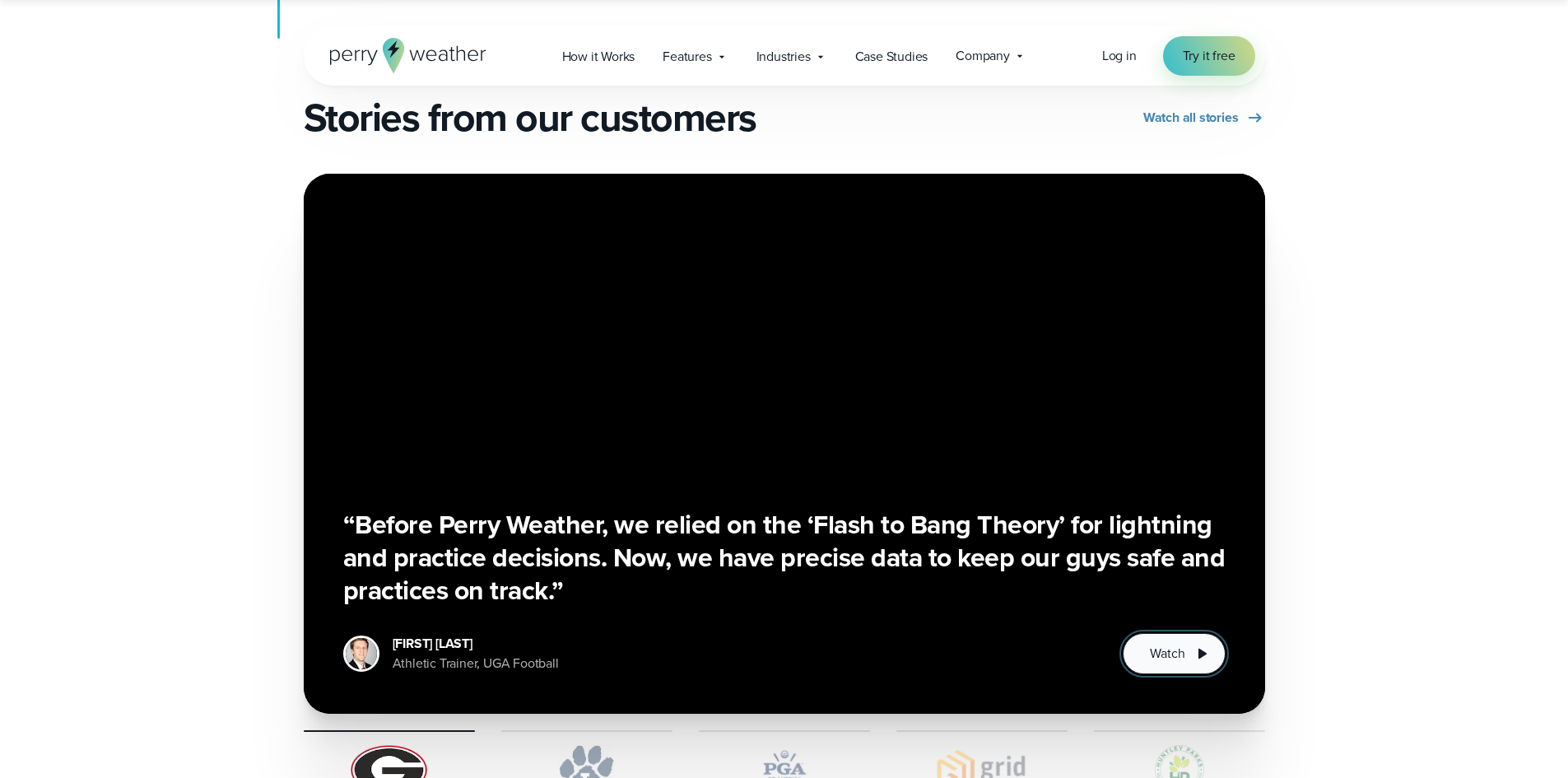 click 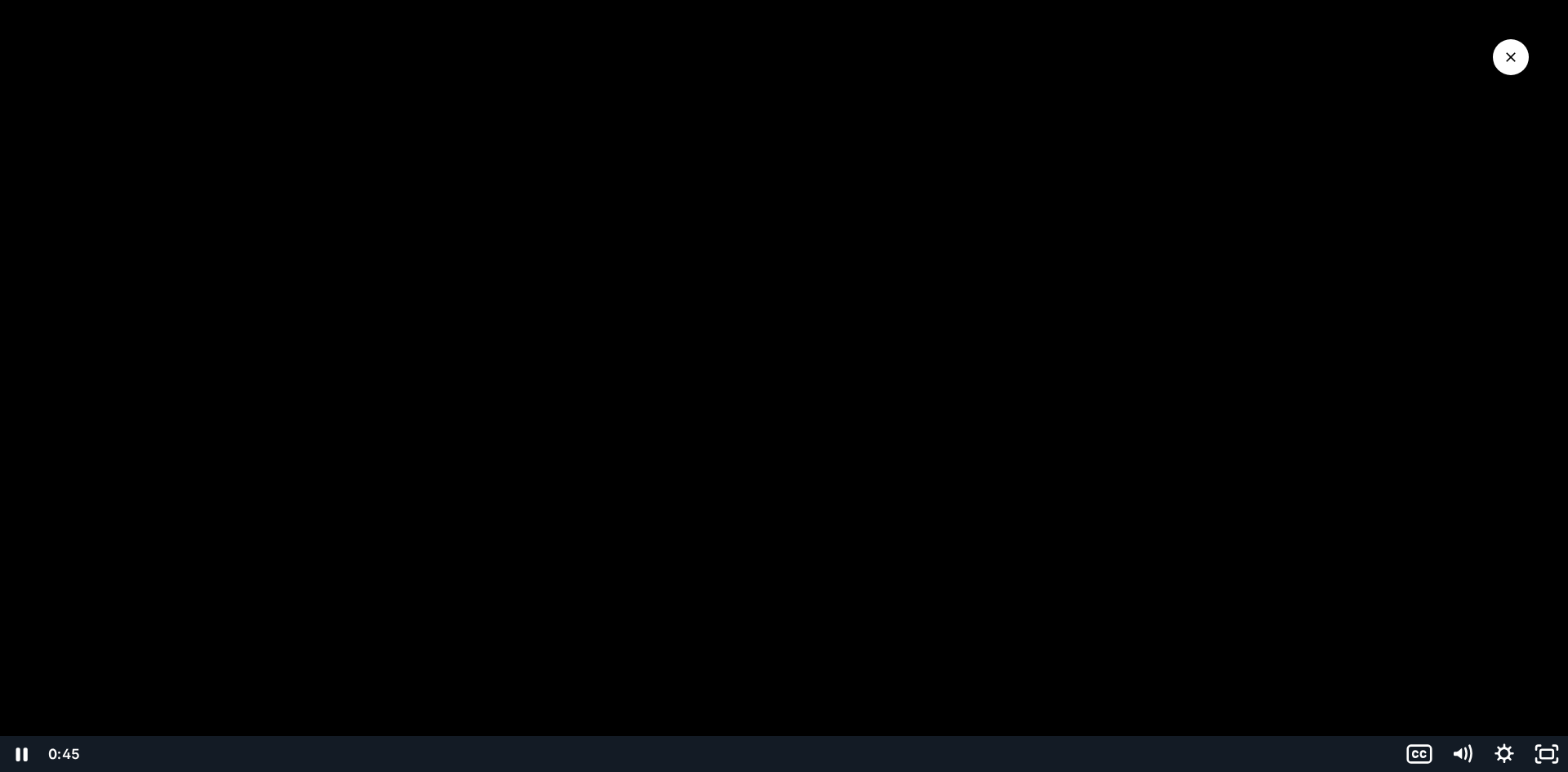 click at bounding box center [784, 386] 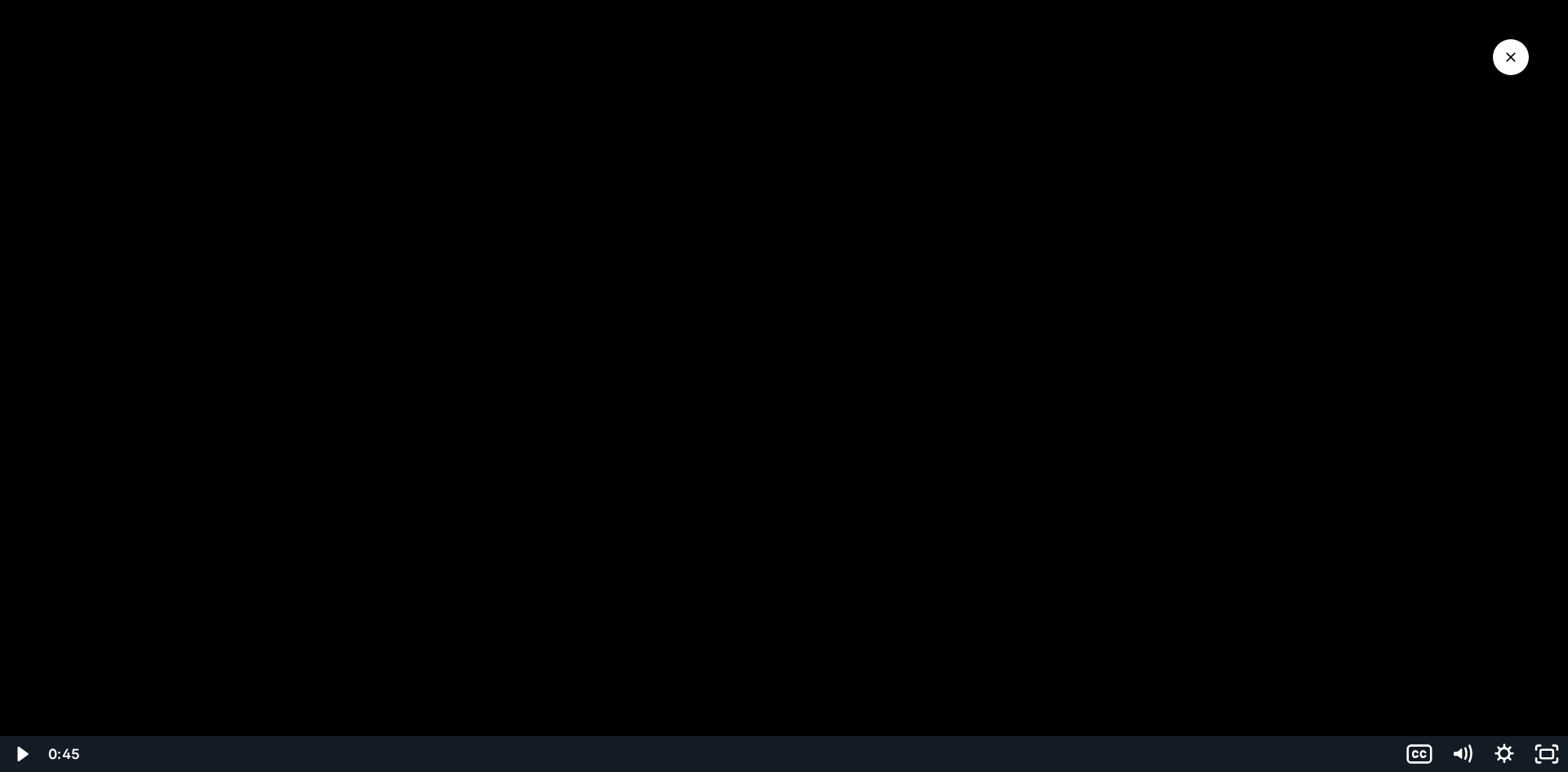 click at bounding box center [784, 386] 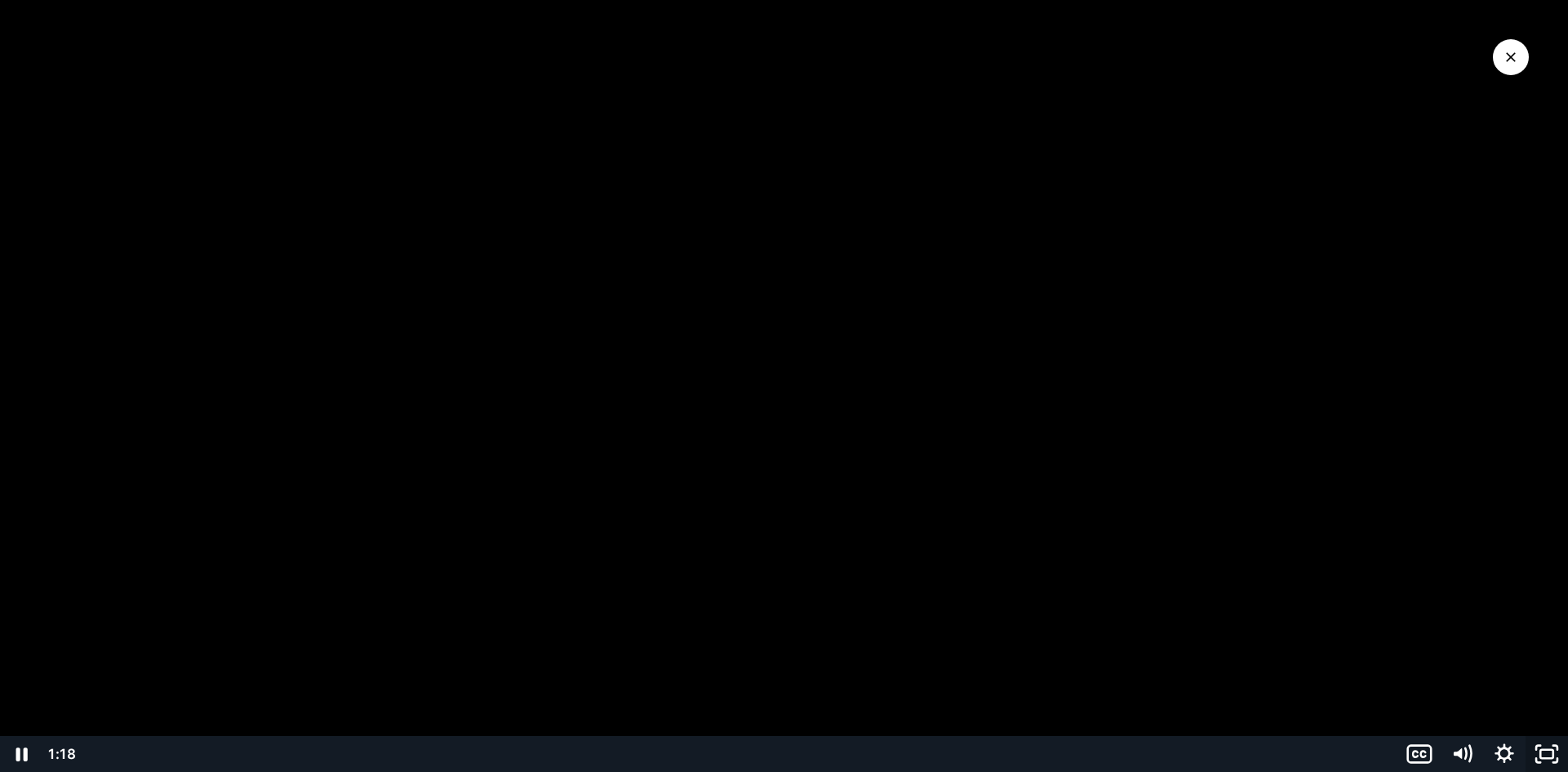 click 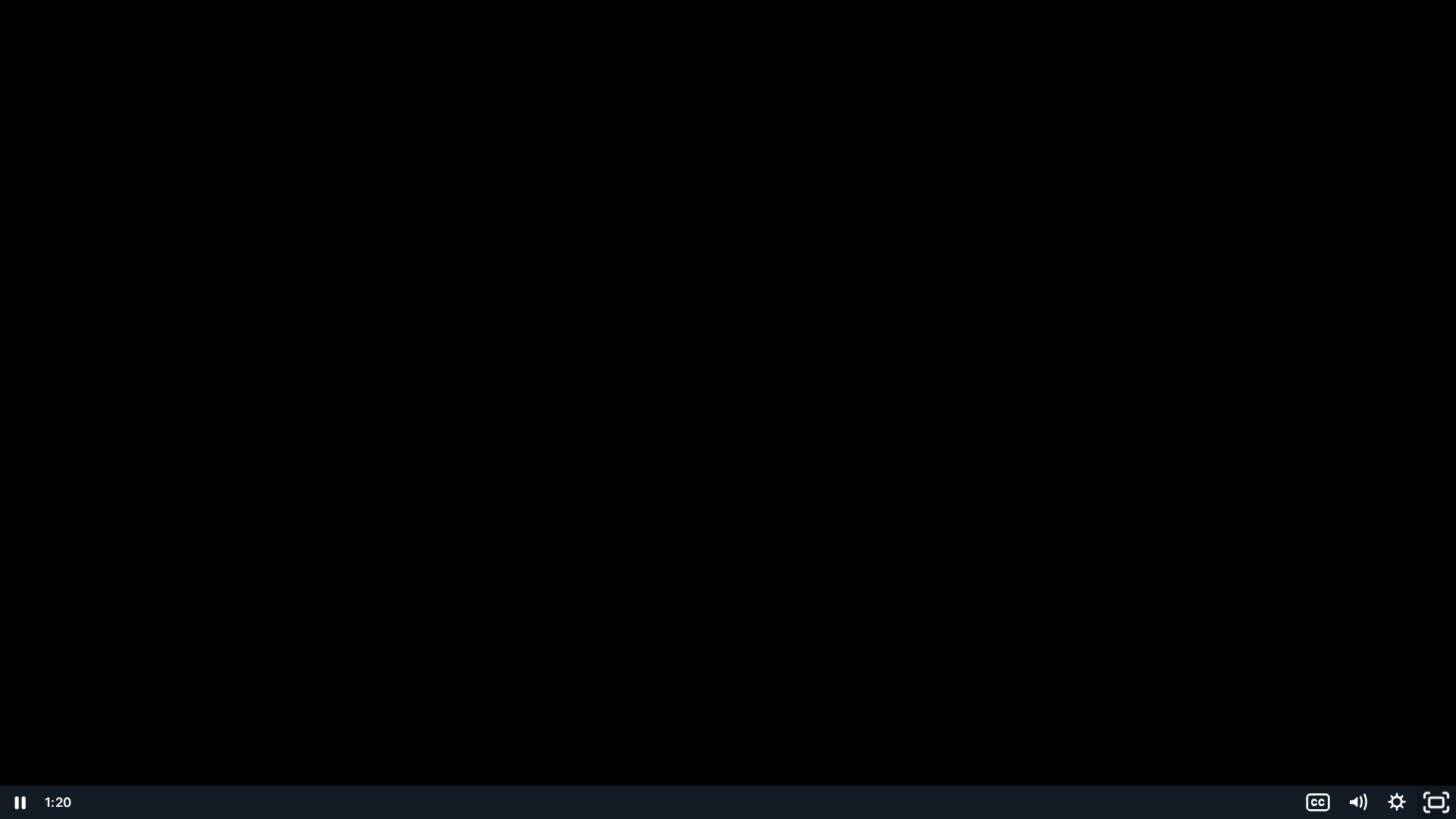 click 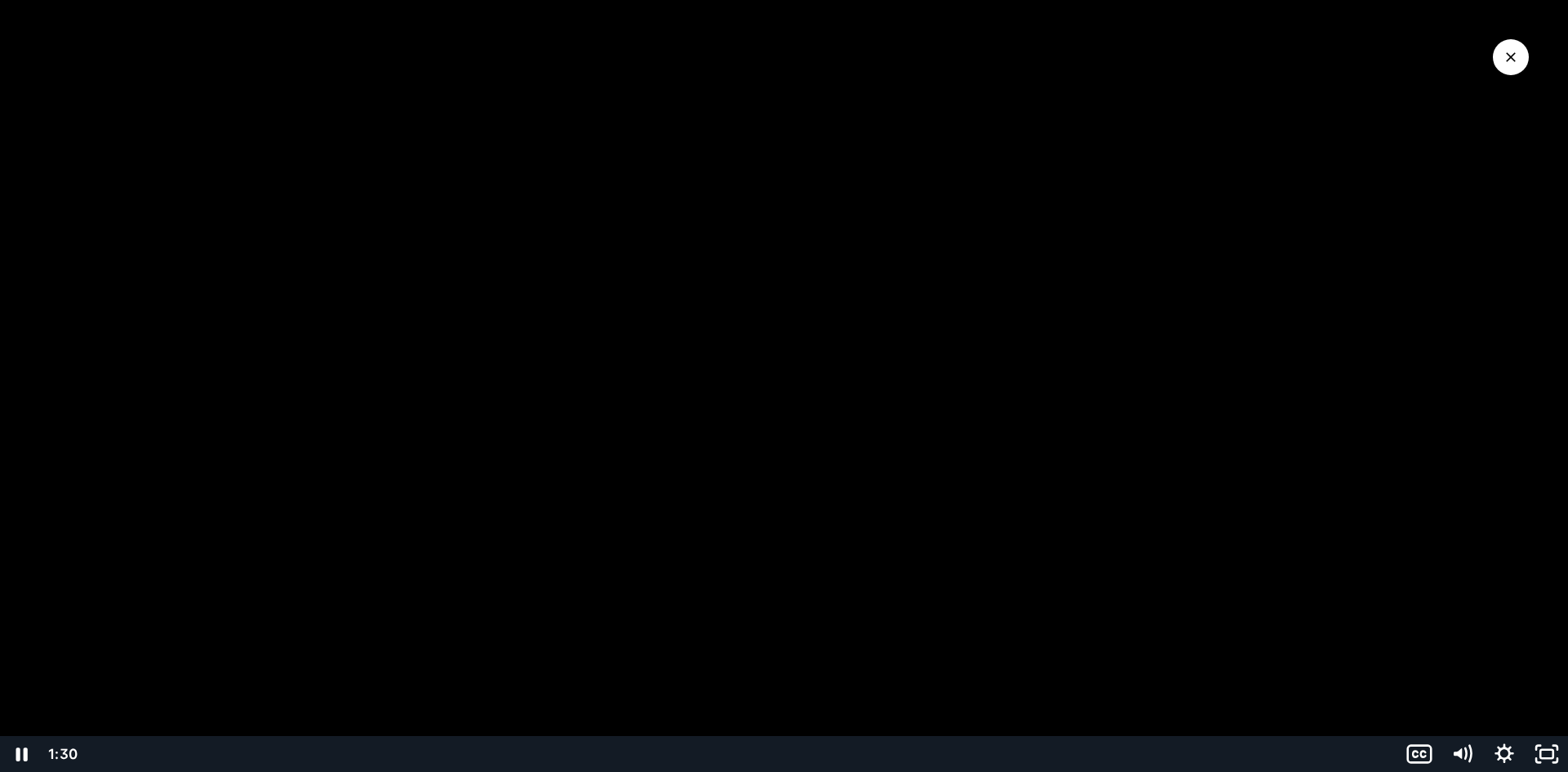 click at bounding box center [784, 386] 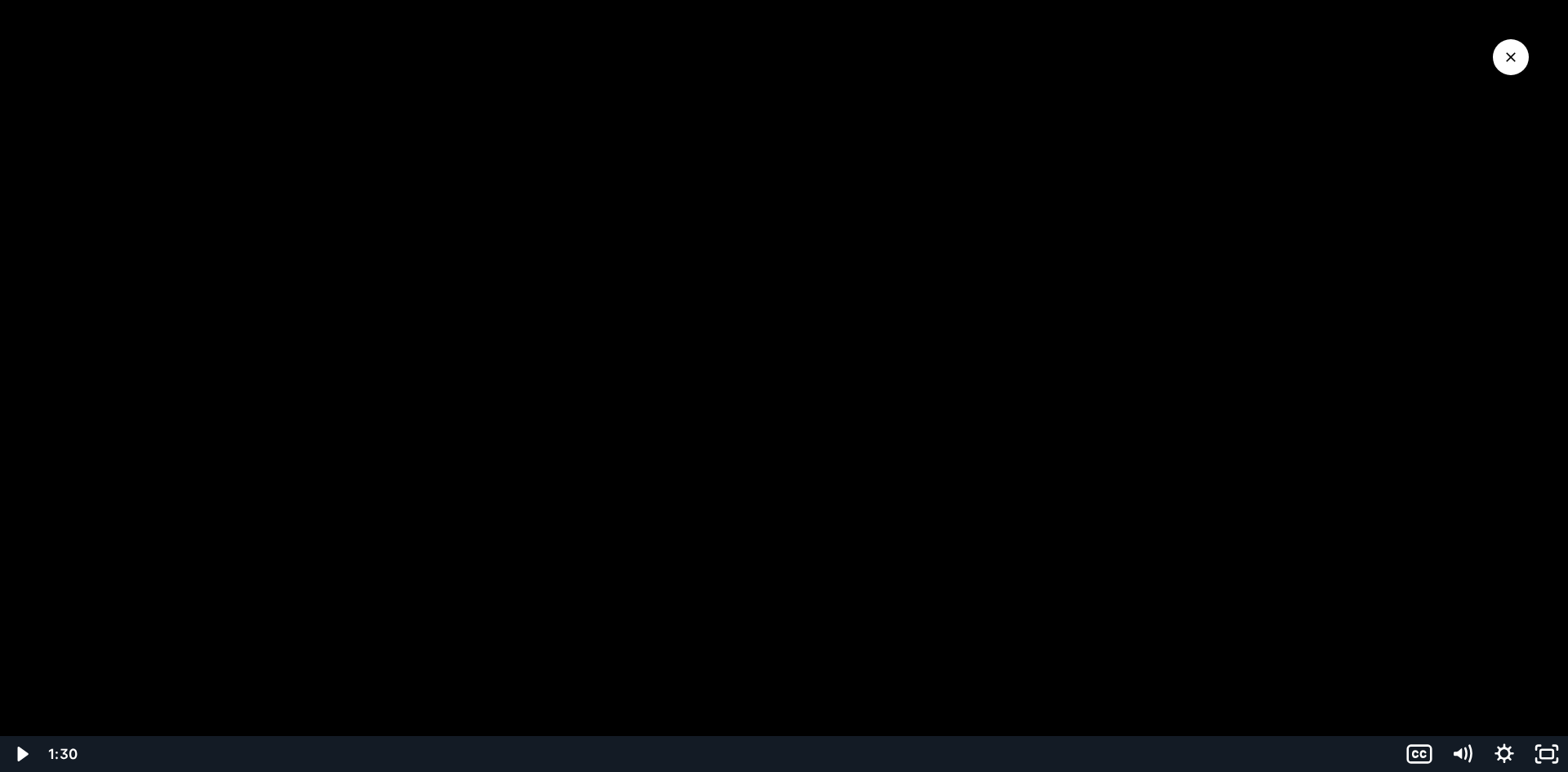click at bounding box center [784, 386] 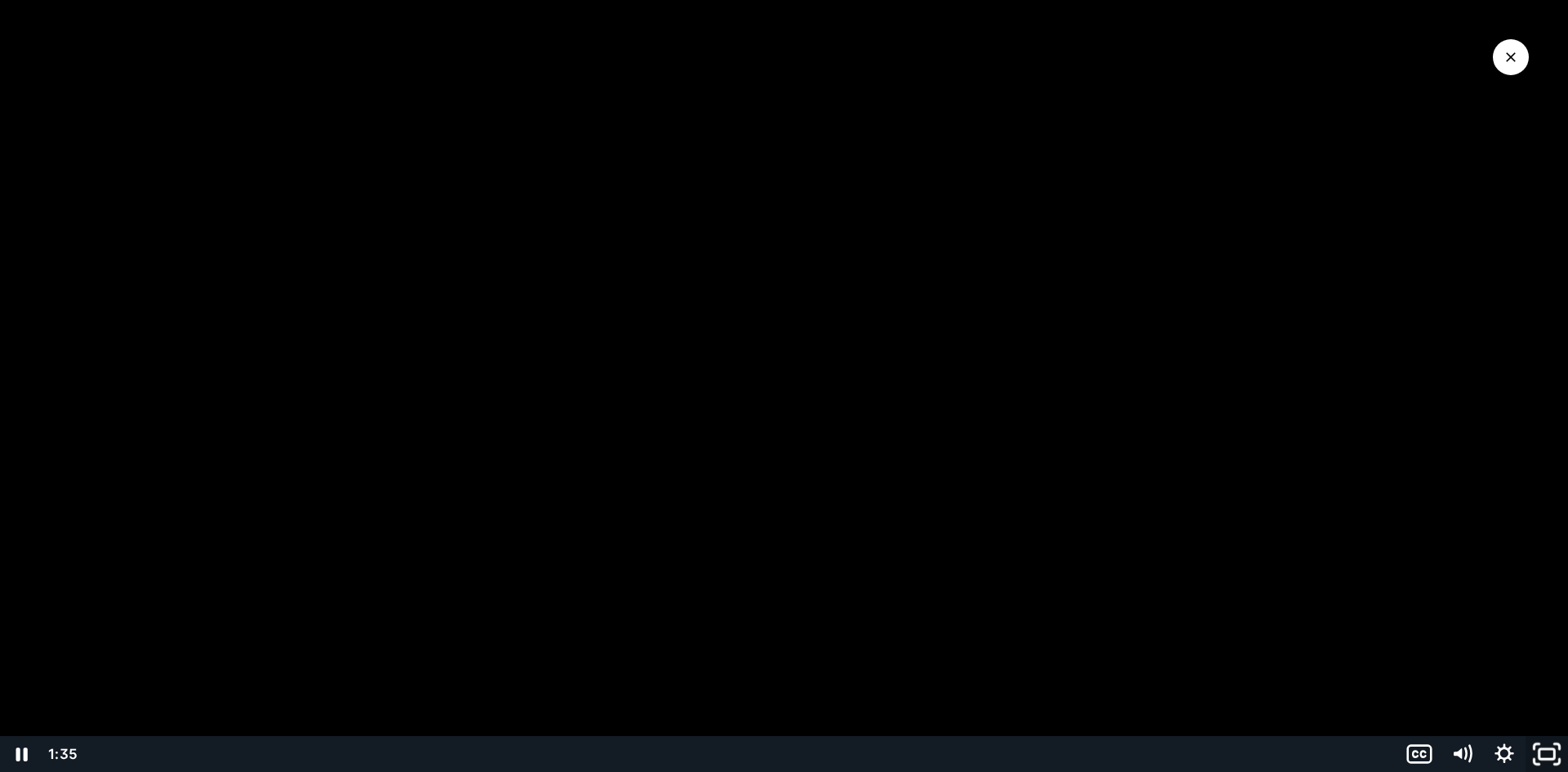 click 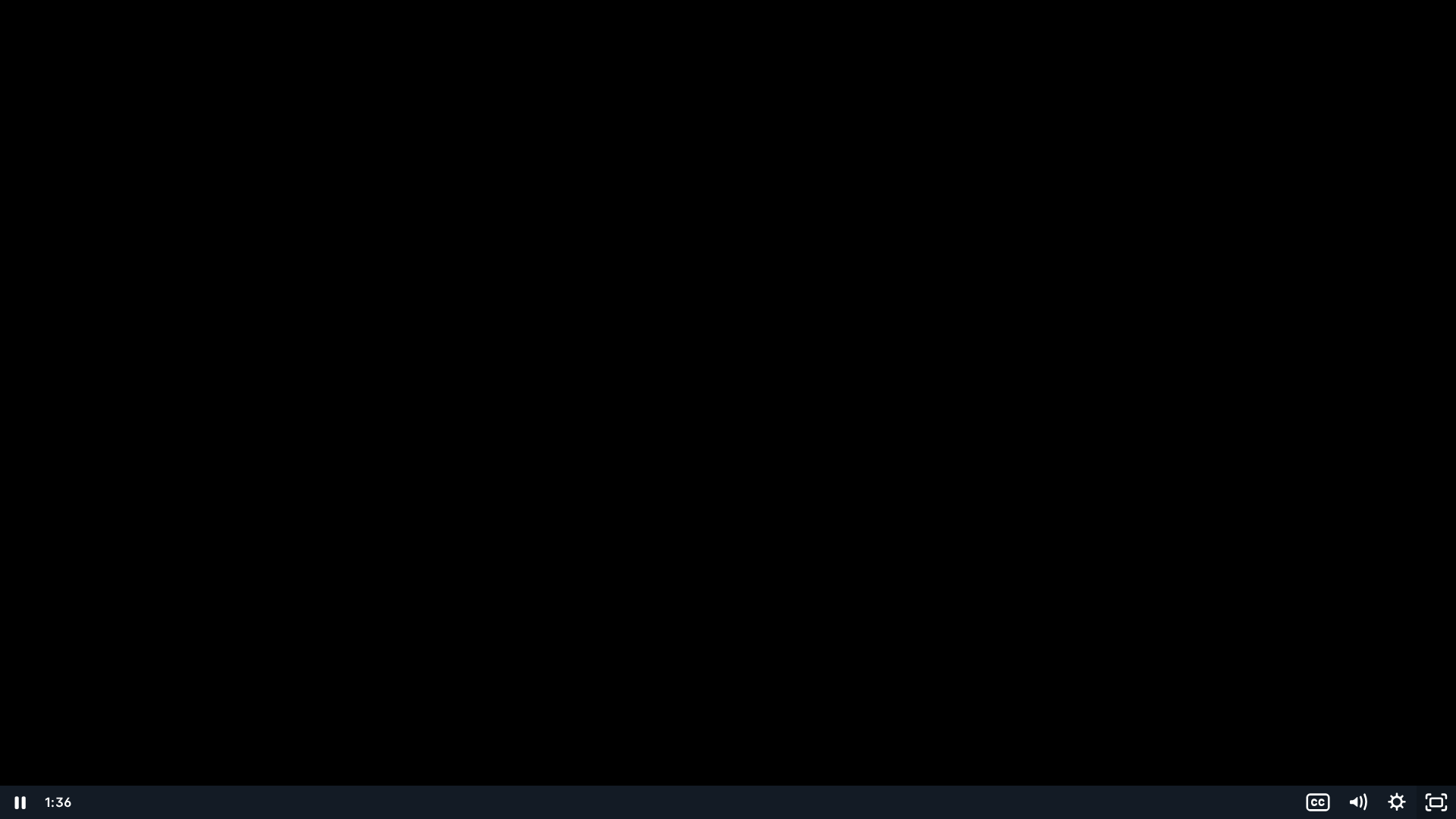 click 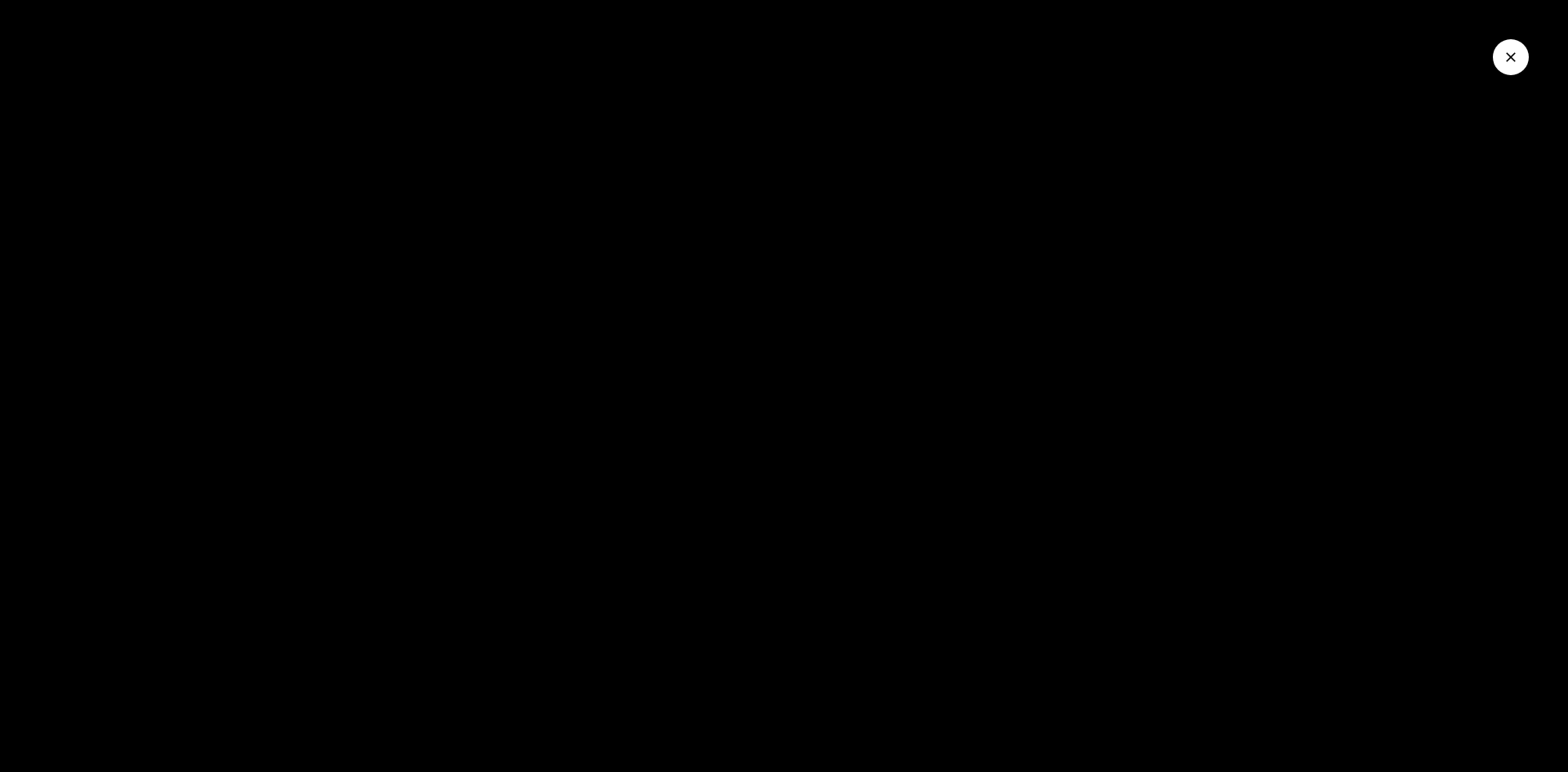 click 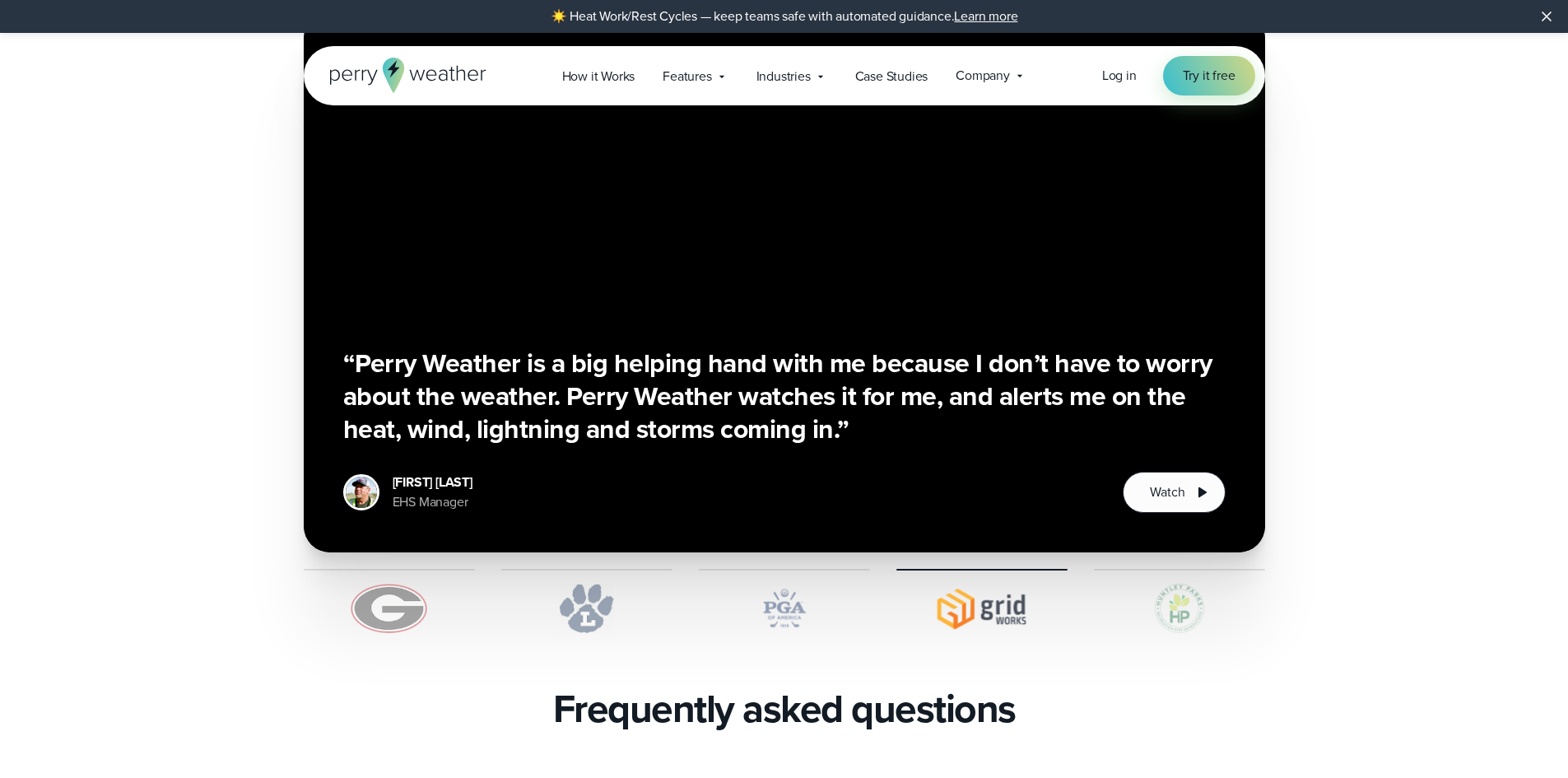 scroll, scrollTop: 2964, scrollLeft: 0, axis: vertical 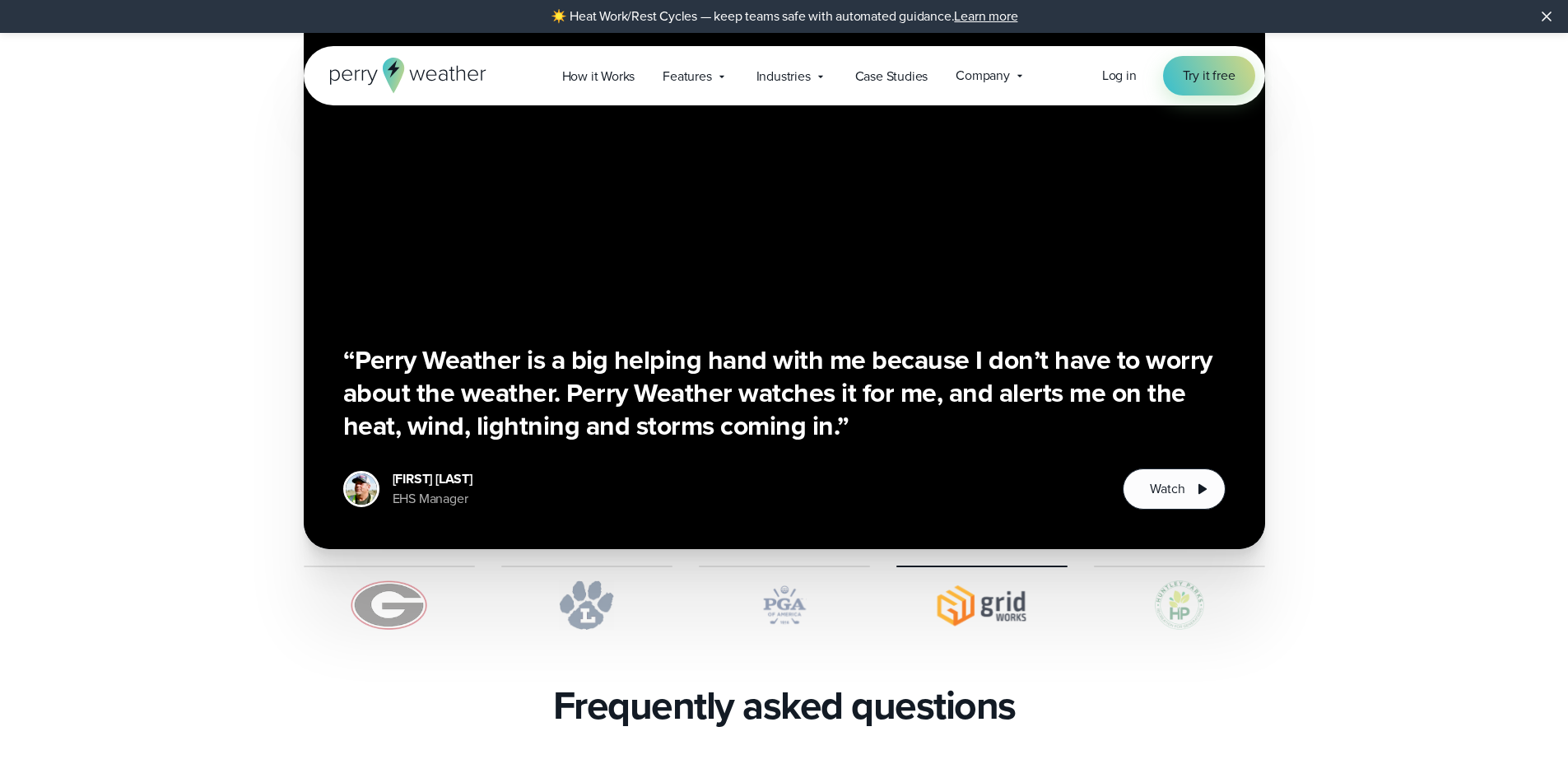 click at bounding box center (587, 605) 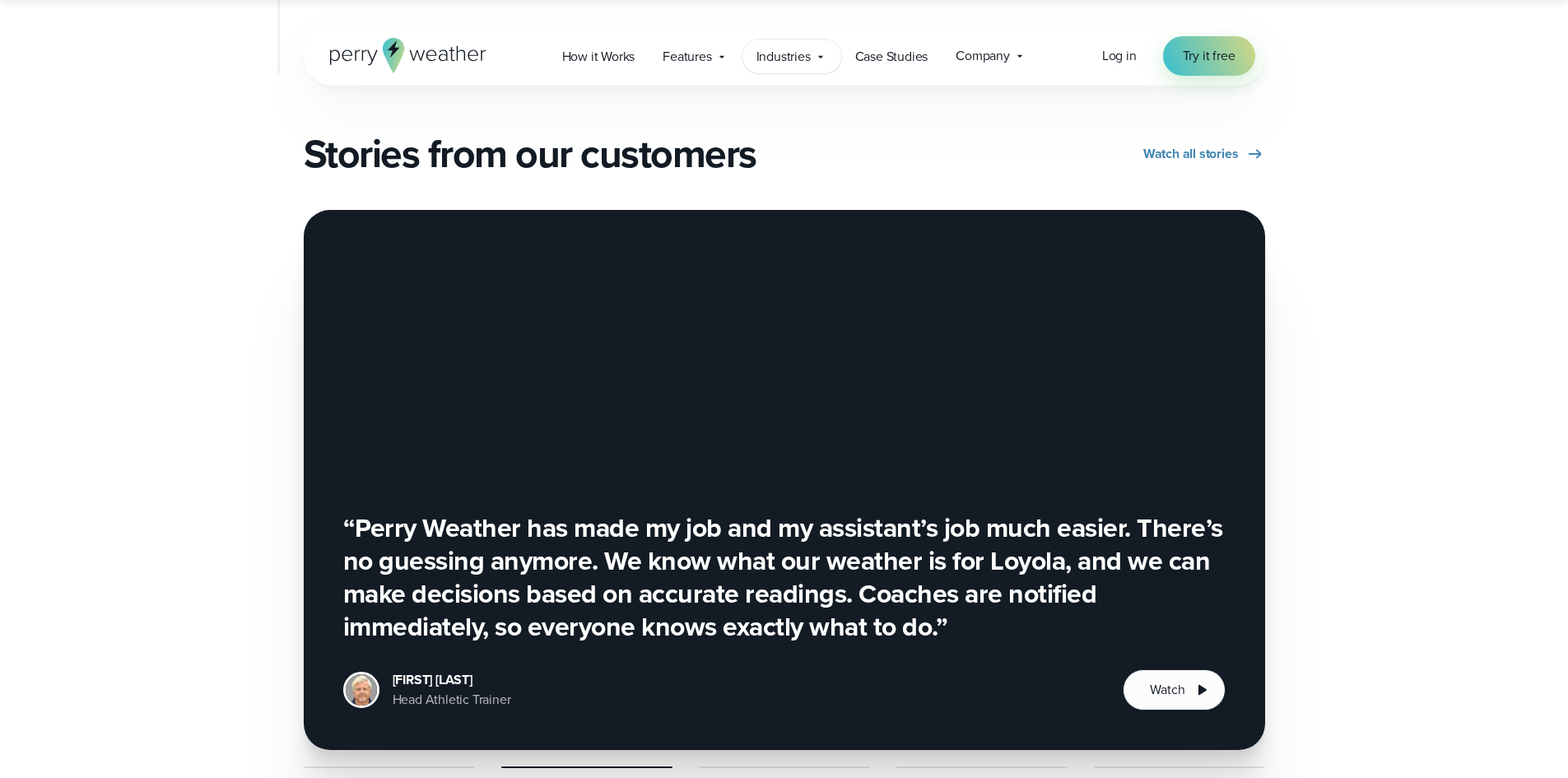 scroll, scrollTop: 1811, scrollLeft: 0, axis: vertical 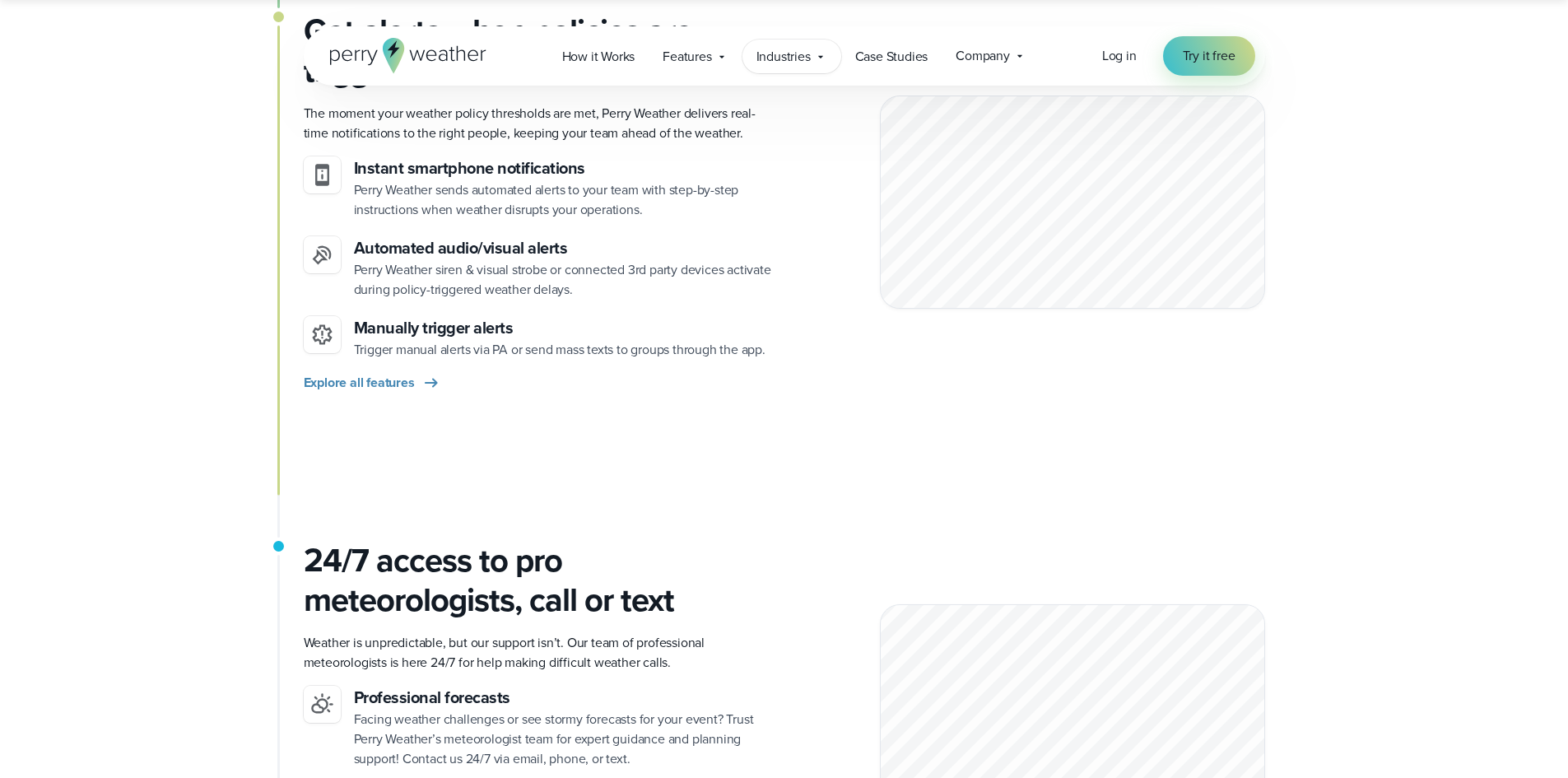 click 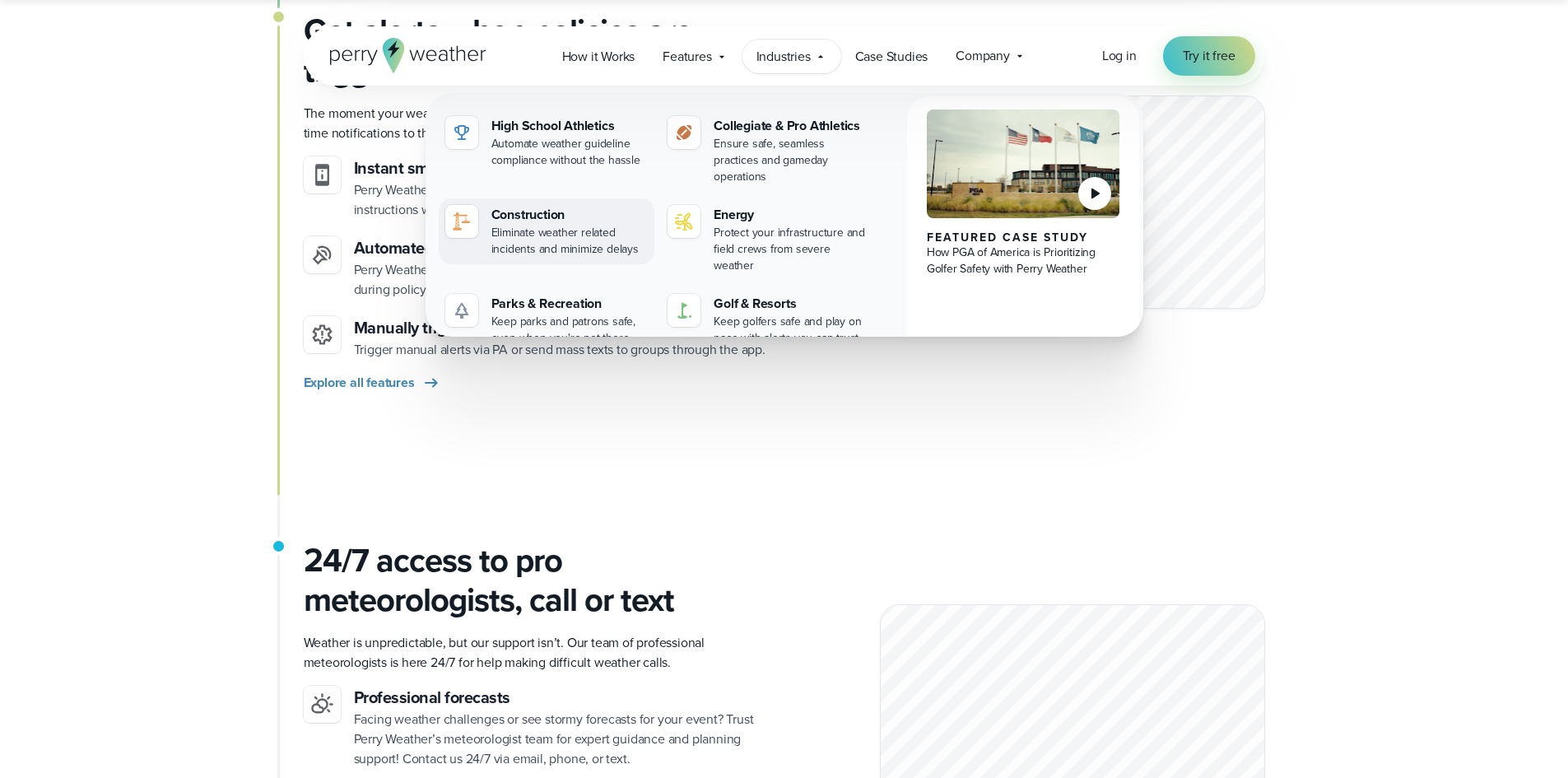 click on "Eliminate weather related incidents and minimize delays" at bounding box center [570, 241] 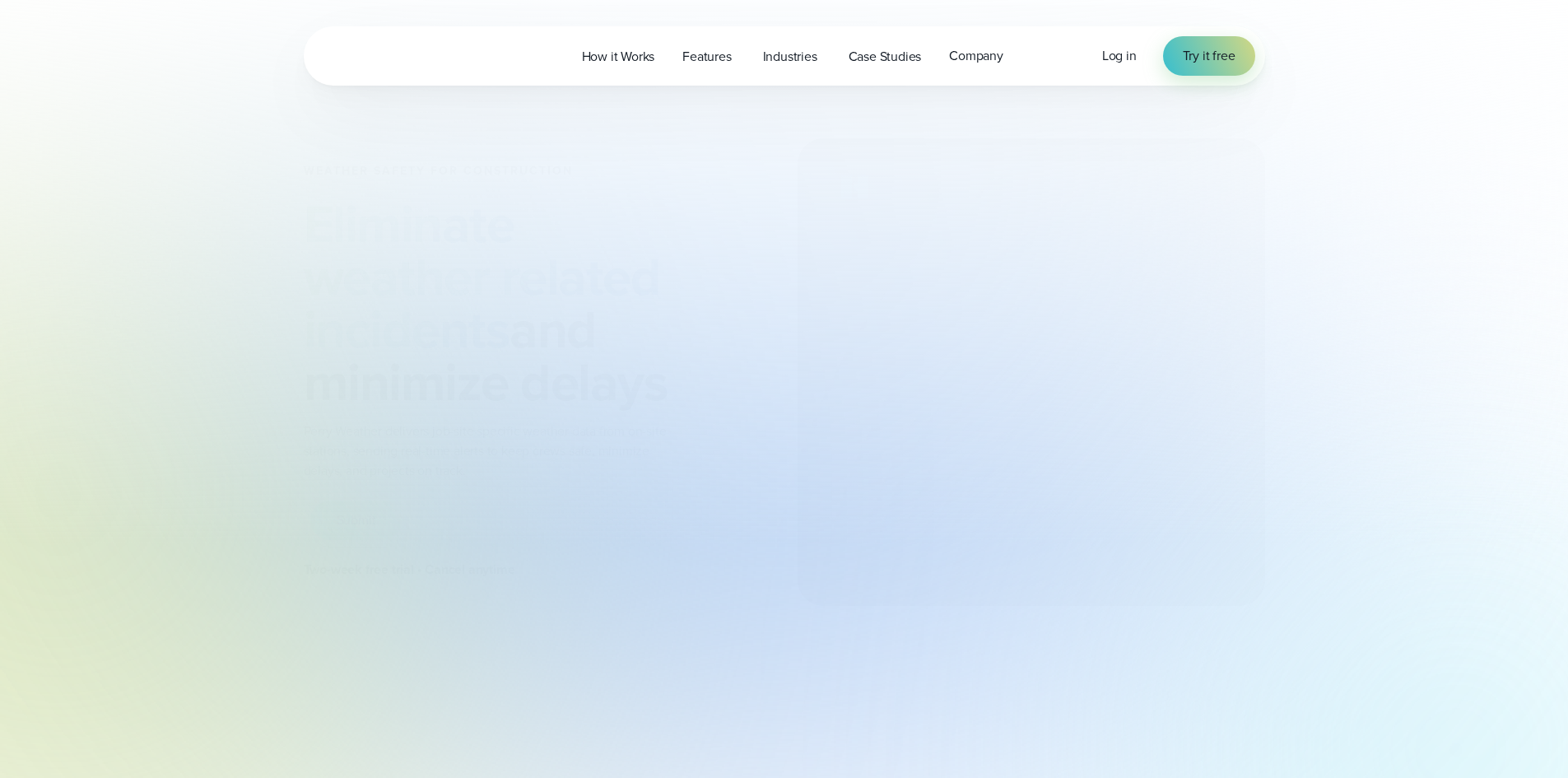 scroll, scrollTop: 0, scrollLeft: 0, axis: both 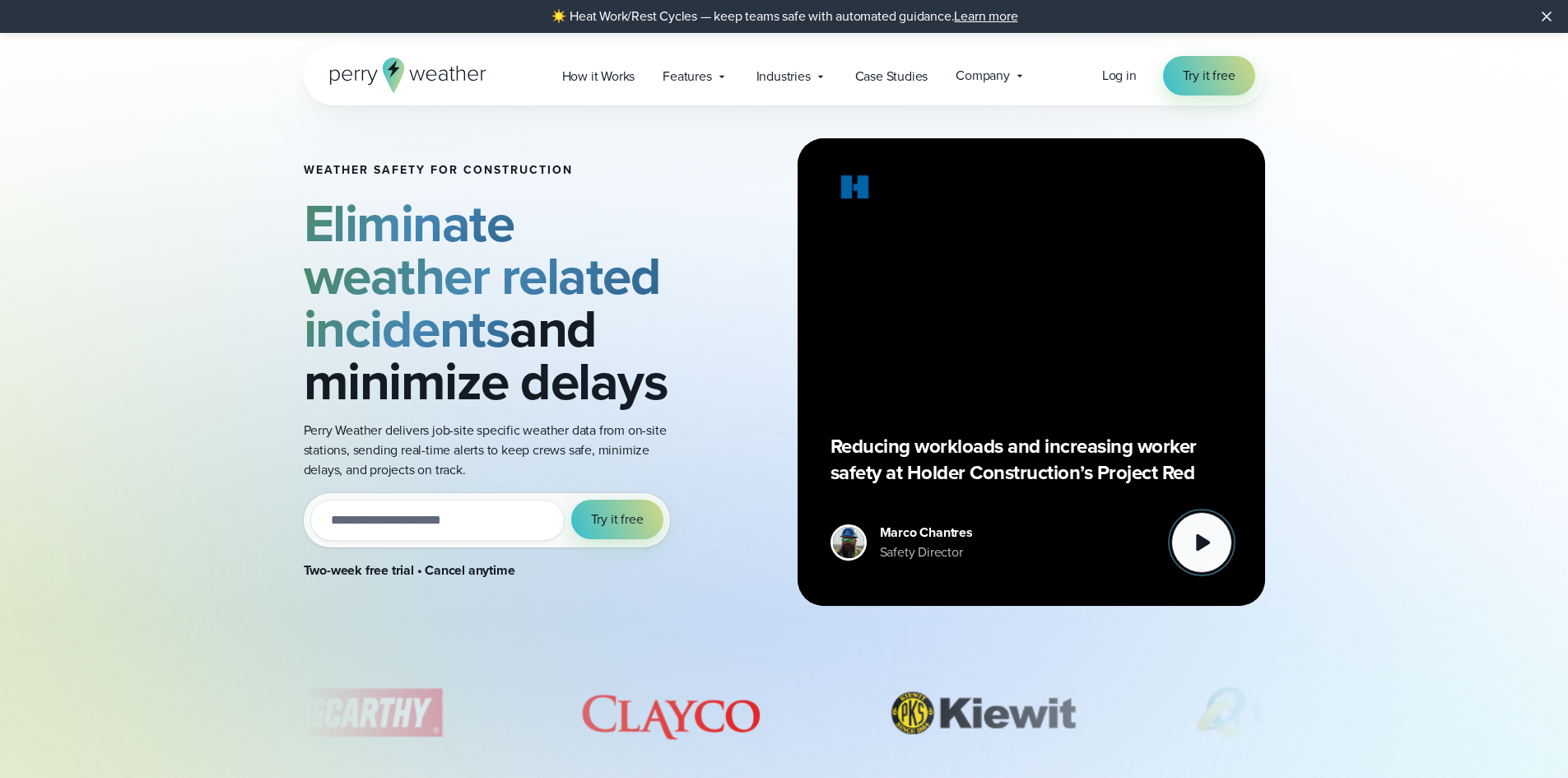 click 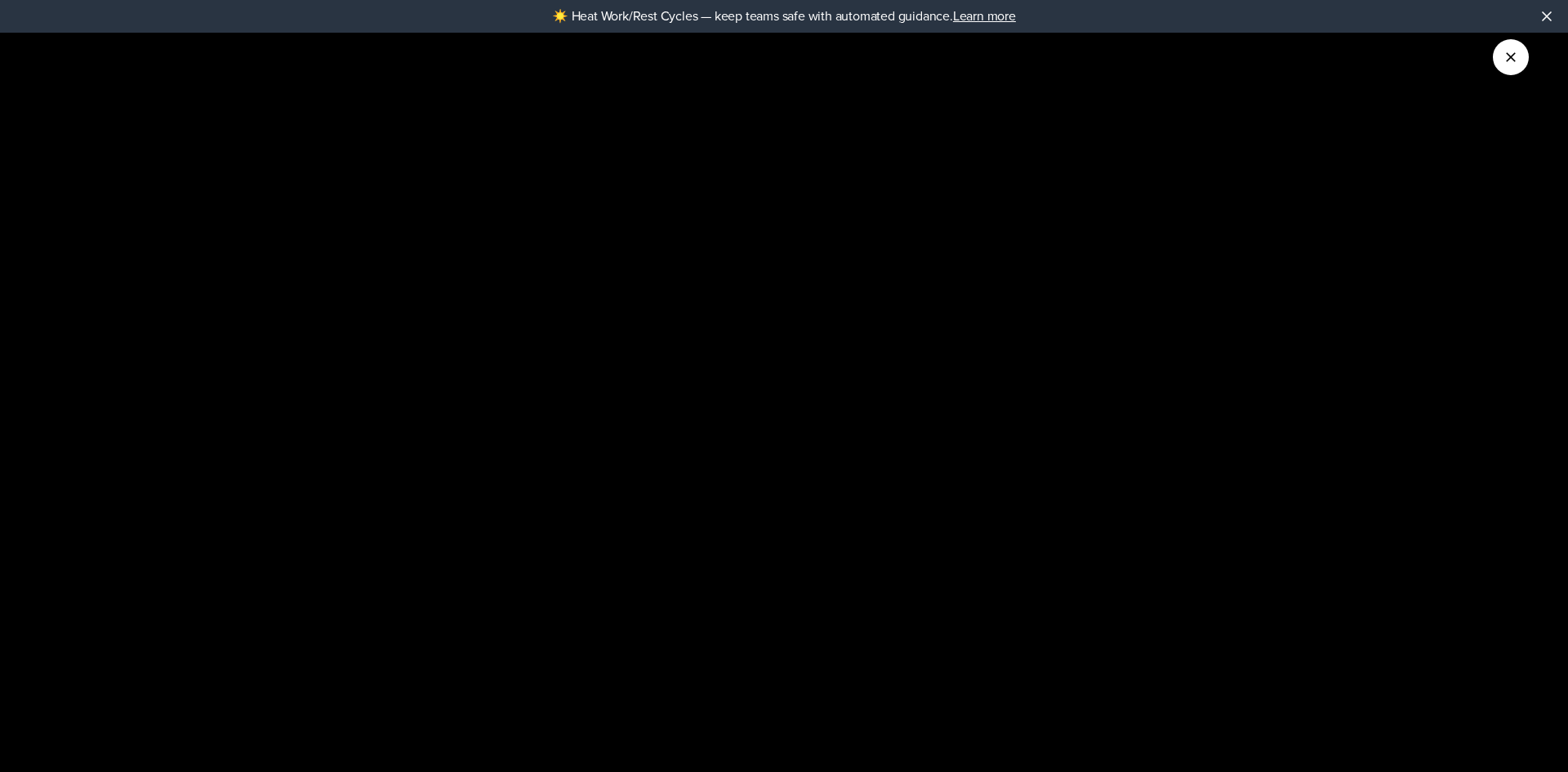 click 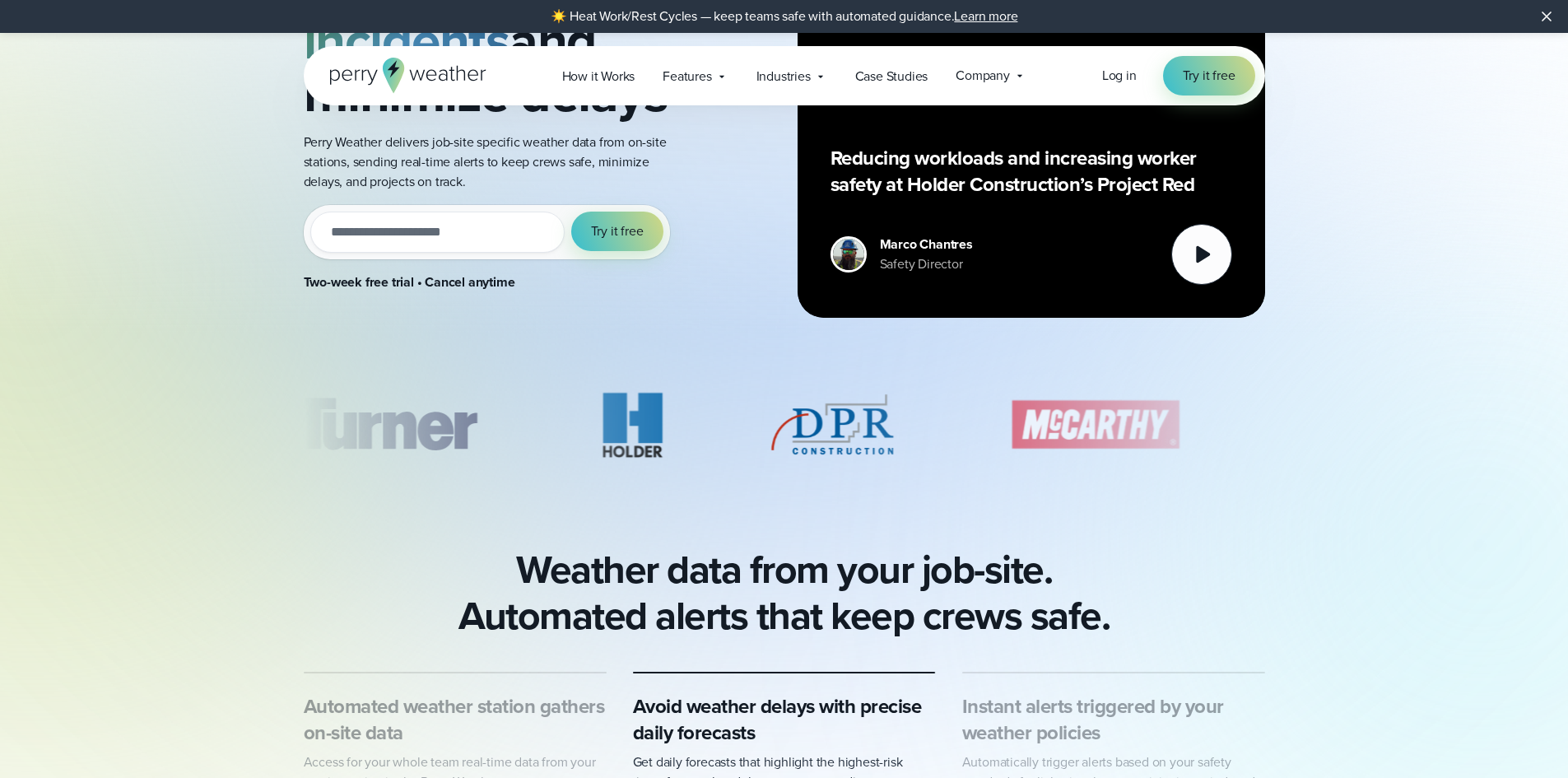 scroll, scrollTop: 329, scrollLeft: 0, axis: vertical 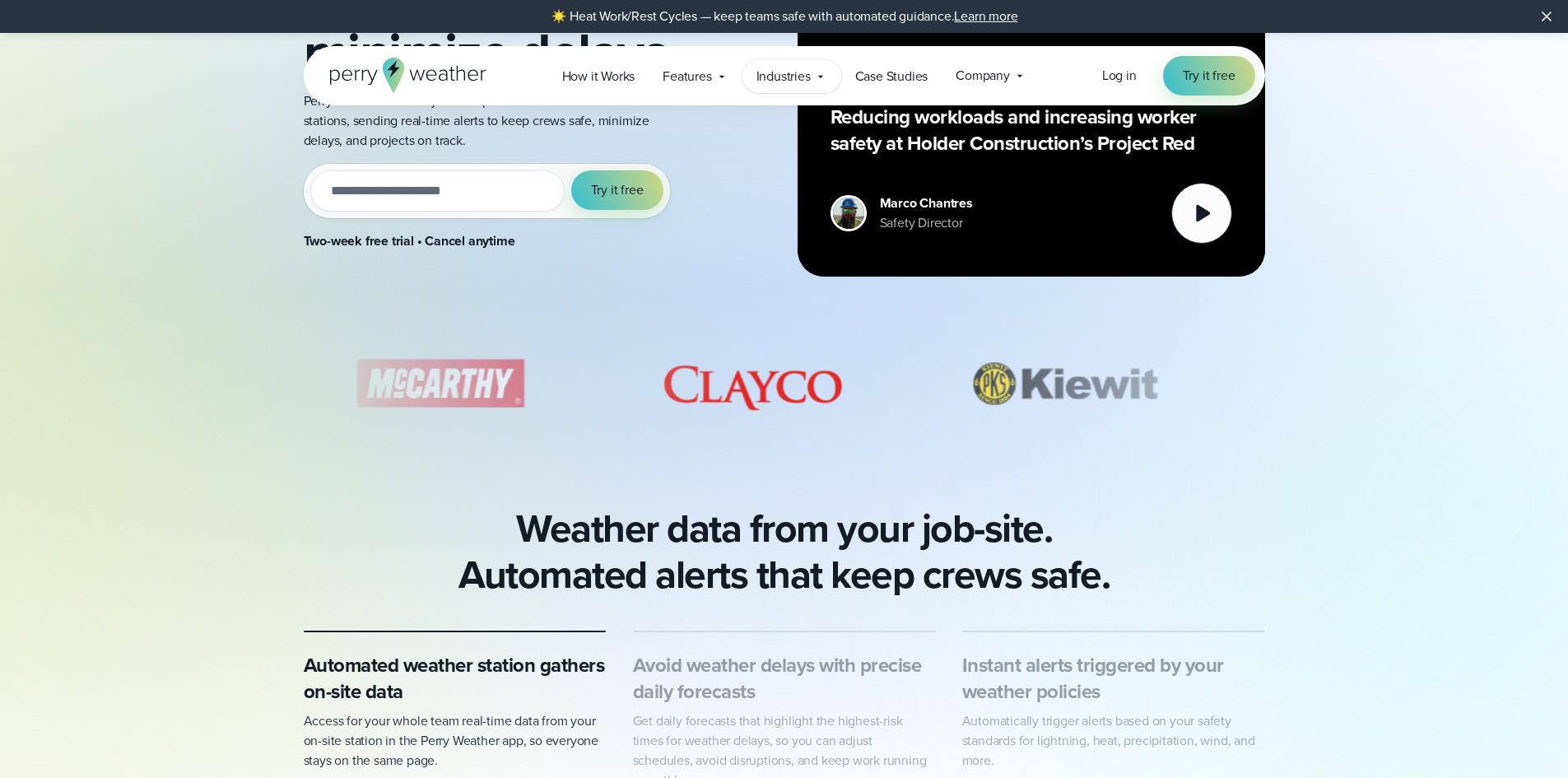 click 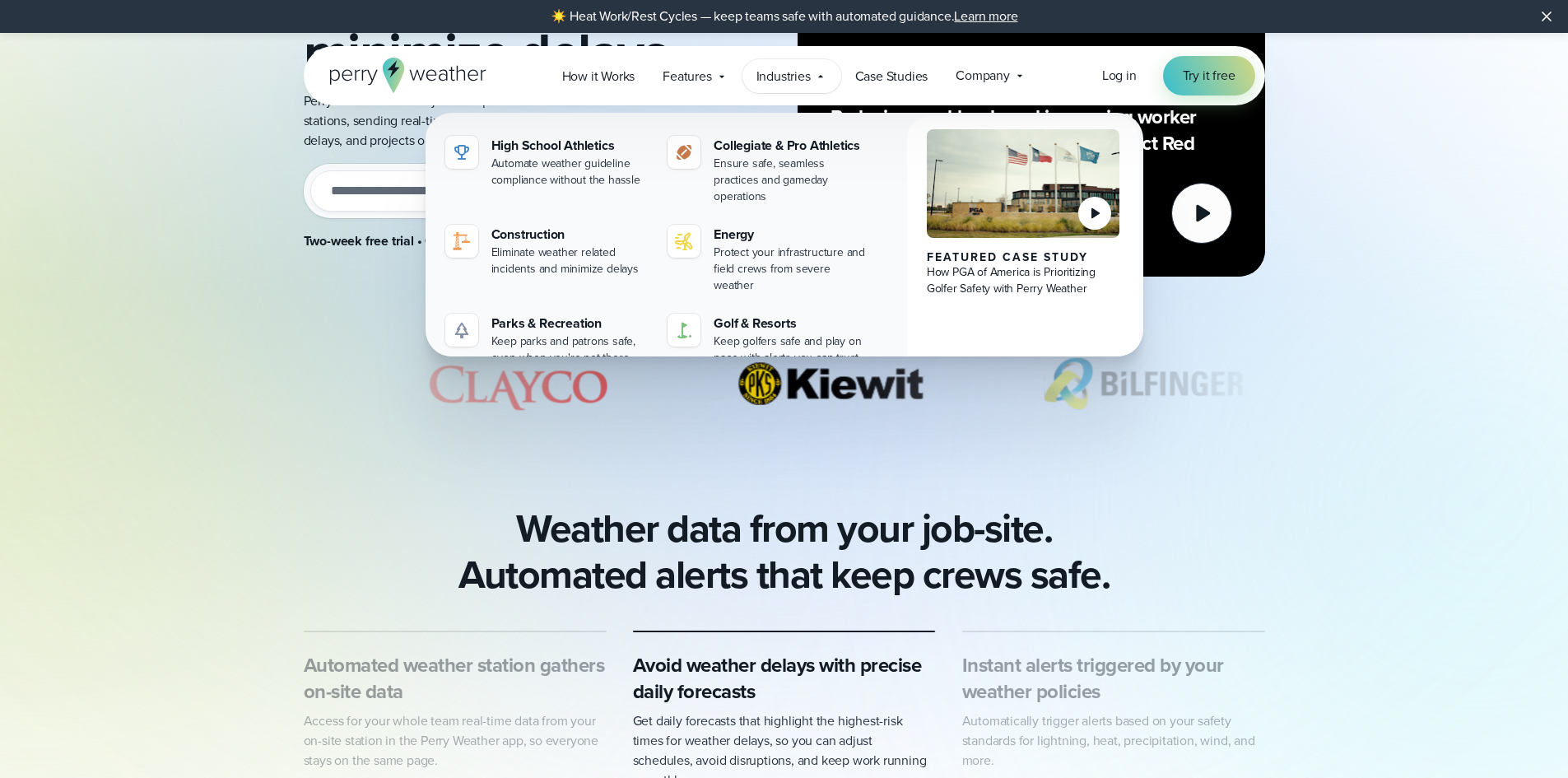 click at bounding box center (784, 388) 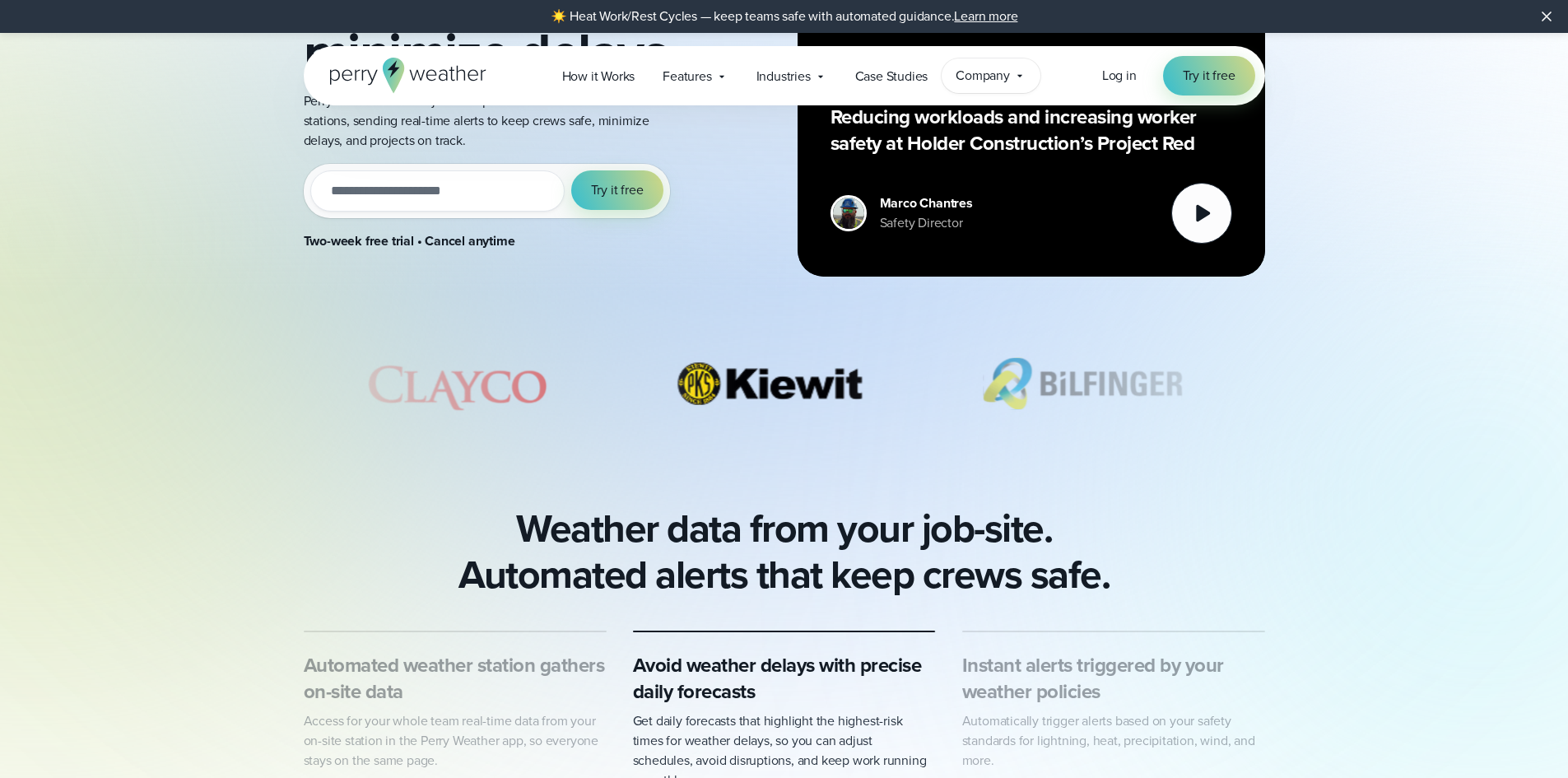 click on "Company" at bounding box center [983, 76] 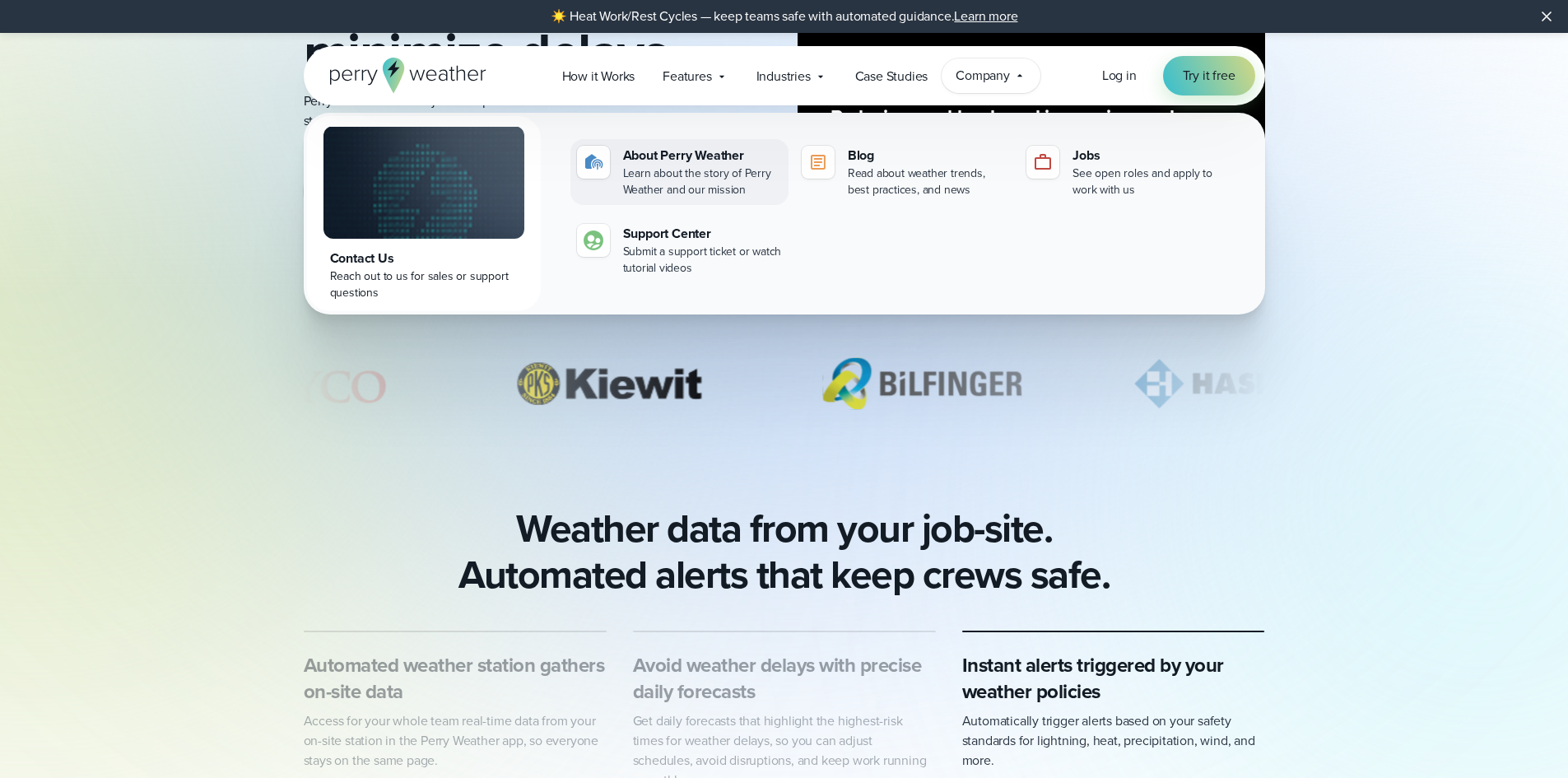 click on "Learn about the story of Perry Weather and our mission" at bounding box center [702, 182] 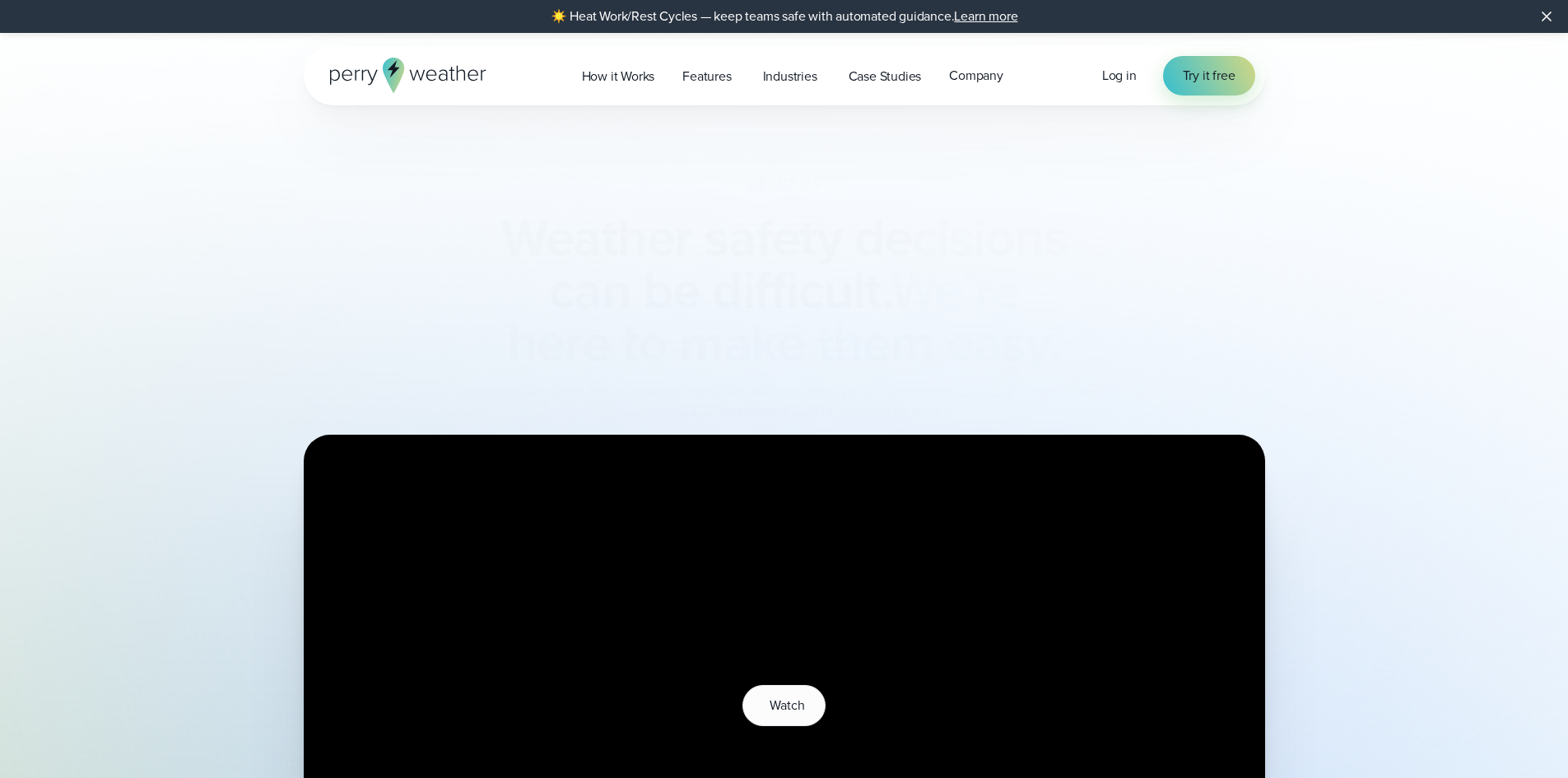 scroll, scrollTop: 0, scrollLeft: 0, axis: both 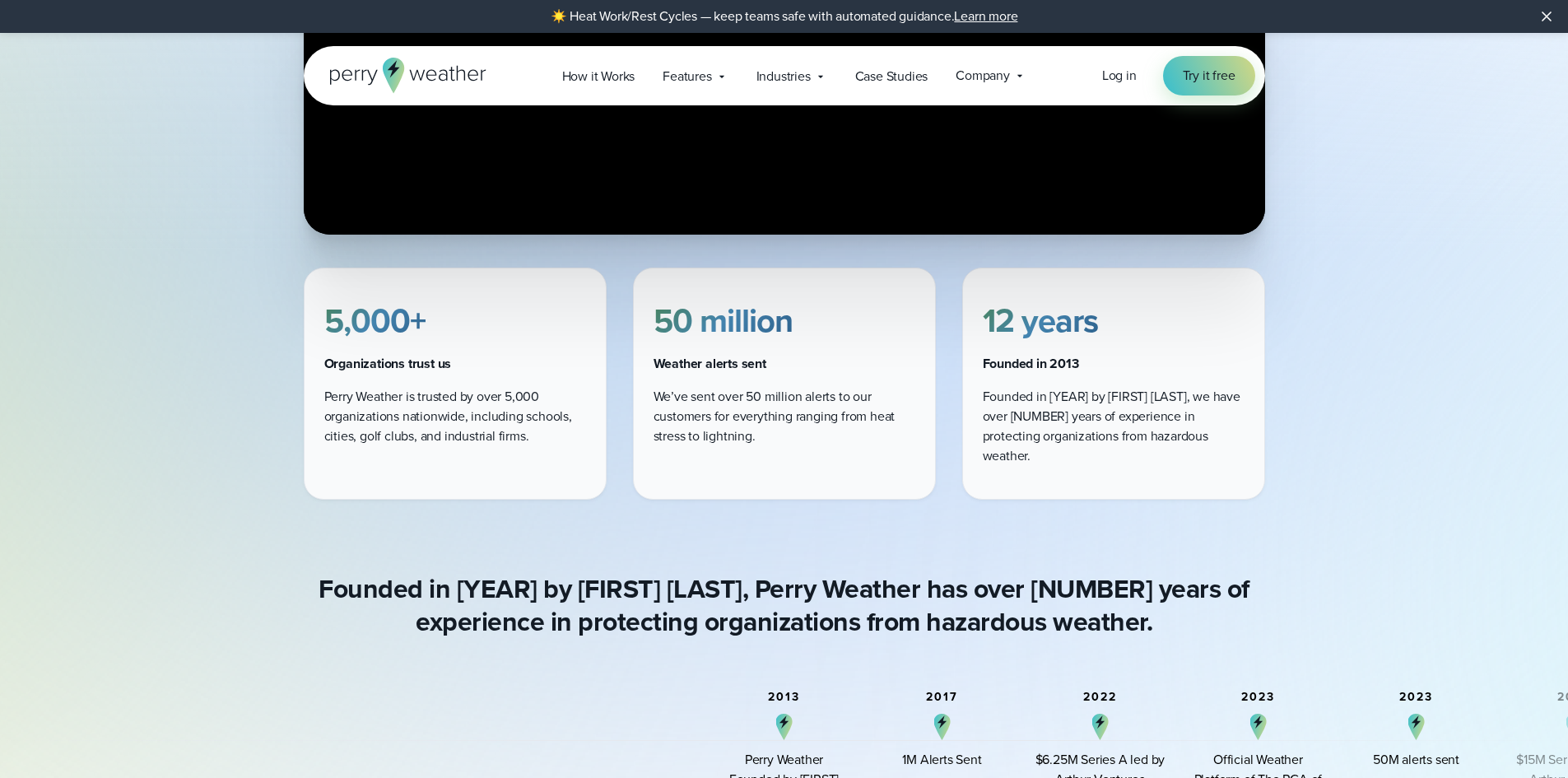 click on "12 years" at bounding box center (1040, 320) 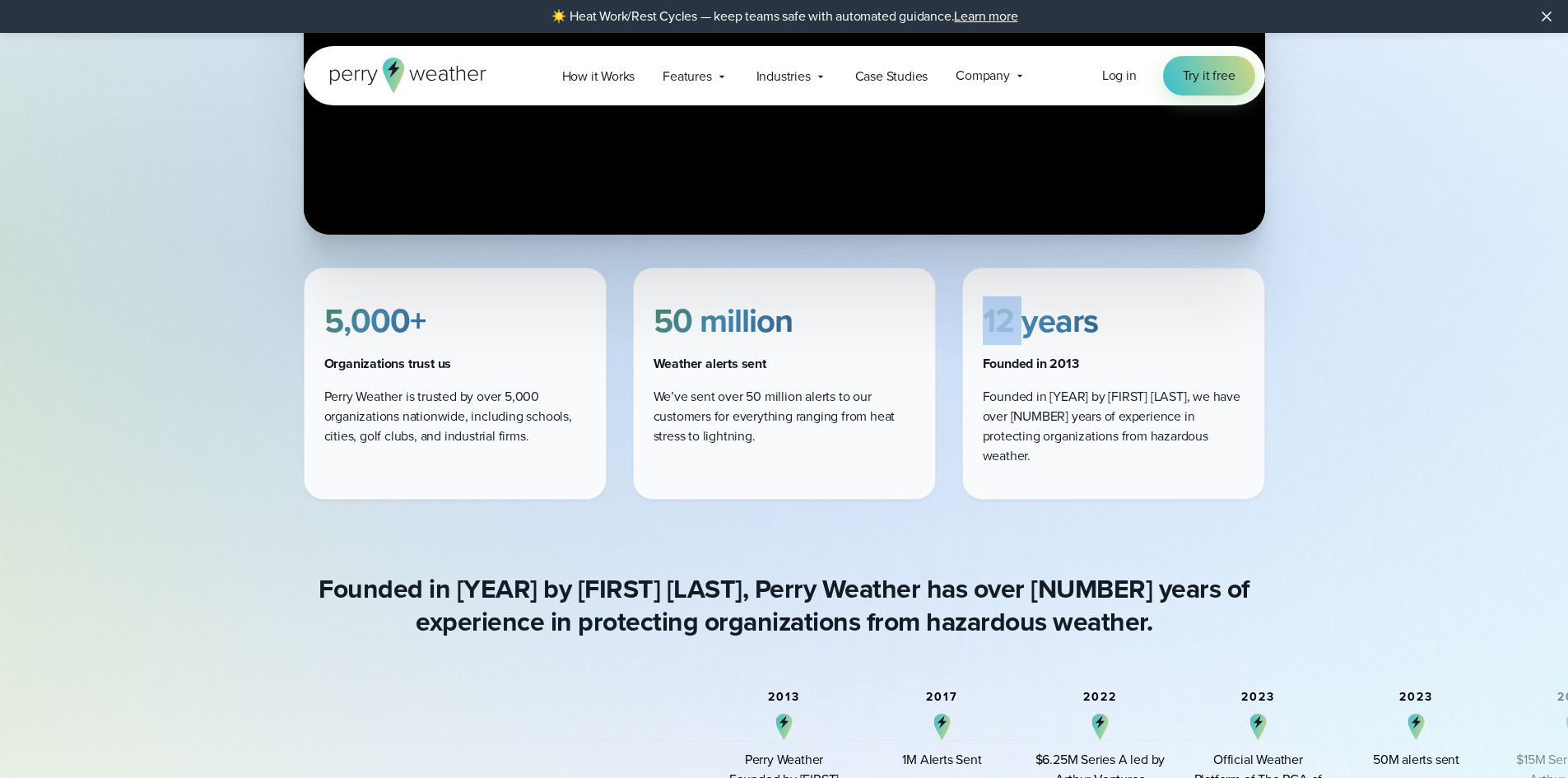 click on "12 years" at bounding box center [1040, 320] 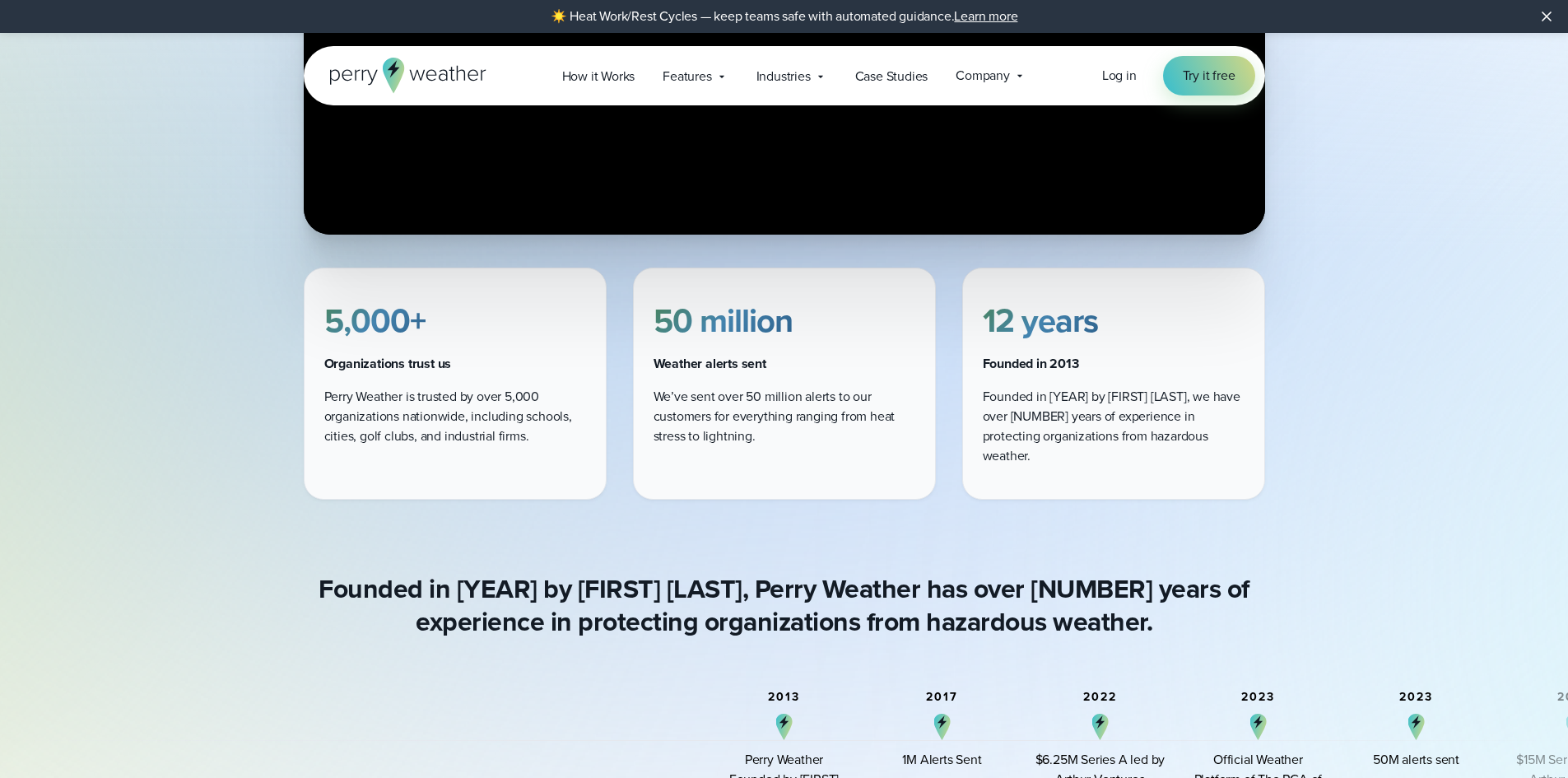 click on "5,000+
Organizations trust us
Perry Weather is trusted by over 5,000 organizations nationwide, including schools, cities, golf clubs, and industrial firms.
50 million
Weather alerts sent
We’ve sent over 50 million alerts to our customers for everything ranging from heat stress to lightning.
12 years
Founded in 2013
Founded in 2013 by Colin Perry, we have over 12 years of experience in protecting organizations from hazardous weather." at bounding box center [784, 384] 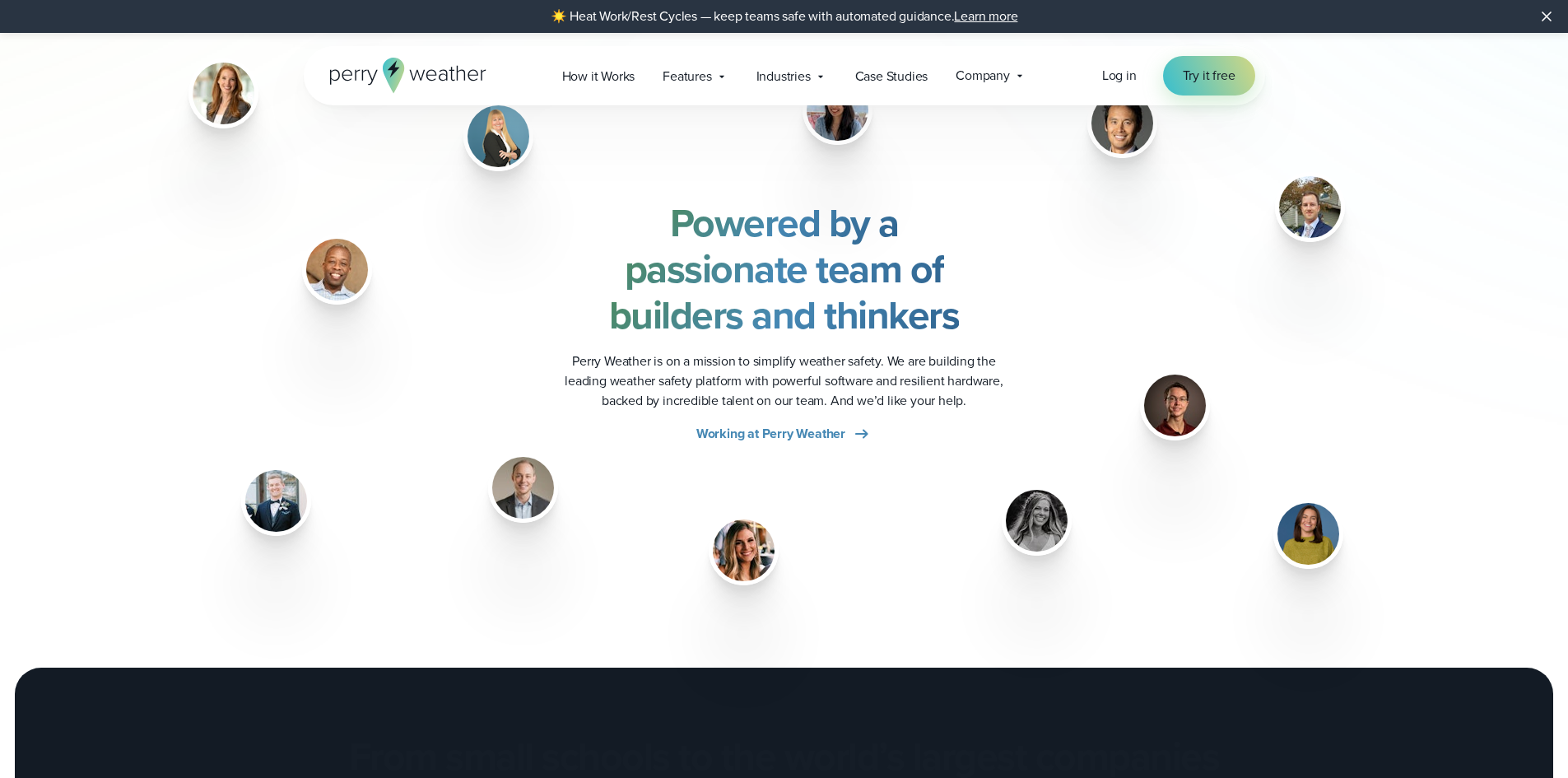 scroll, scrollTop: 2058, scrollLeft: 0, axis: vertical 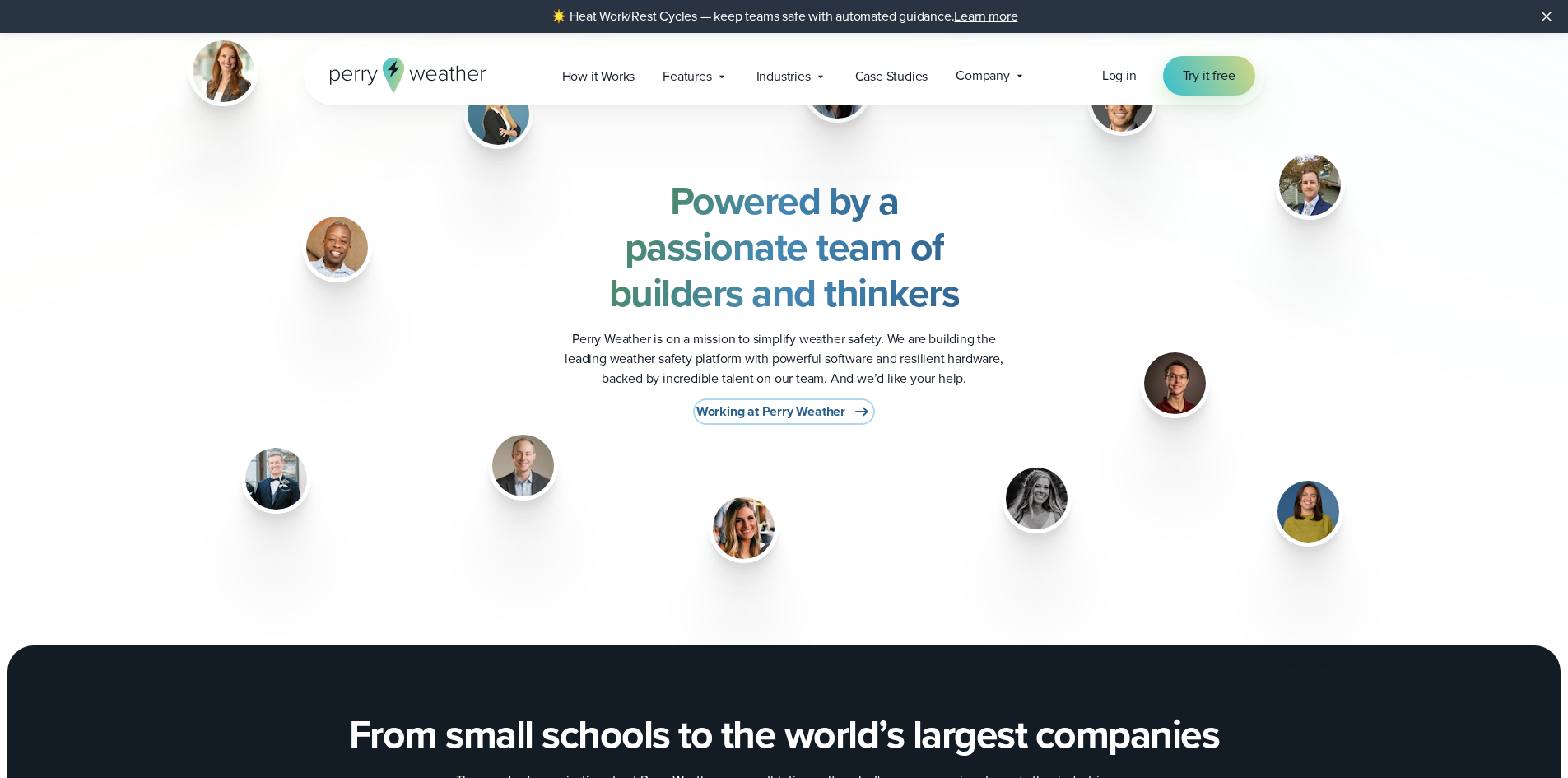 click on "Working at Perry Weather" at bounding box center [770, 412] 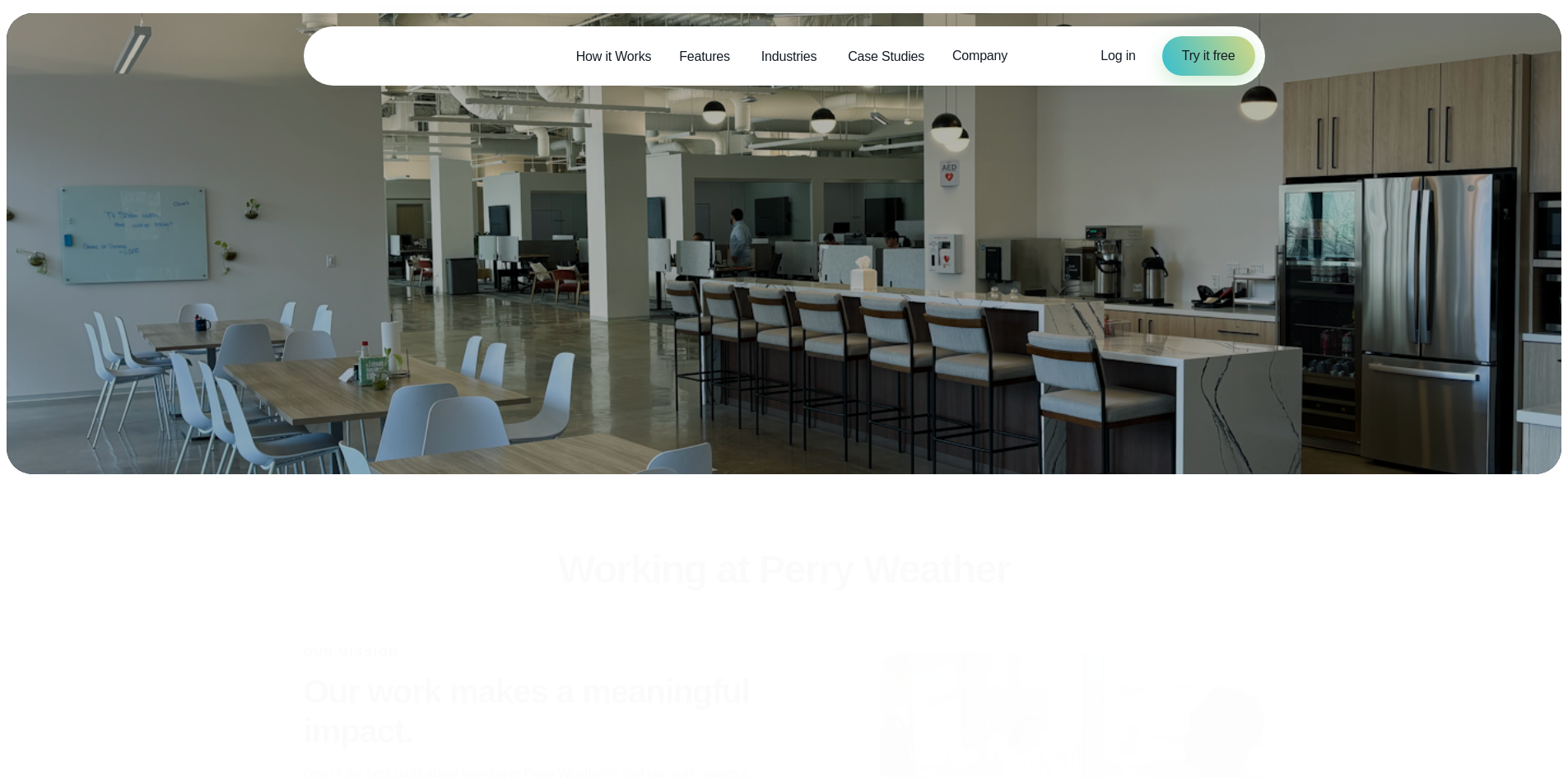 scroll, scrollTop: 0, scrollLeft: 0, axis: both 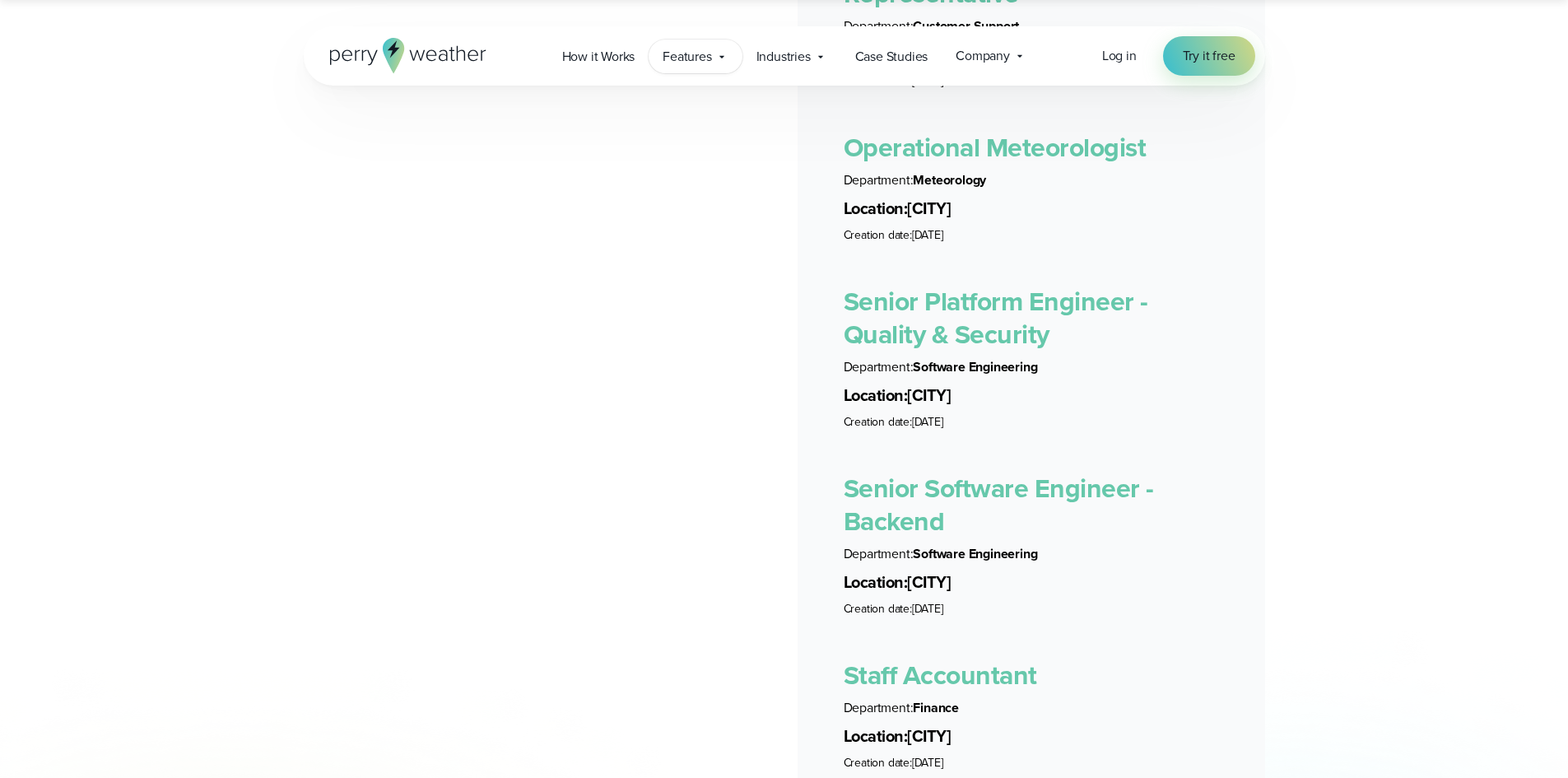 click on "Features" at bounding box center (686, 57) 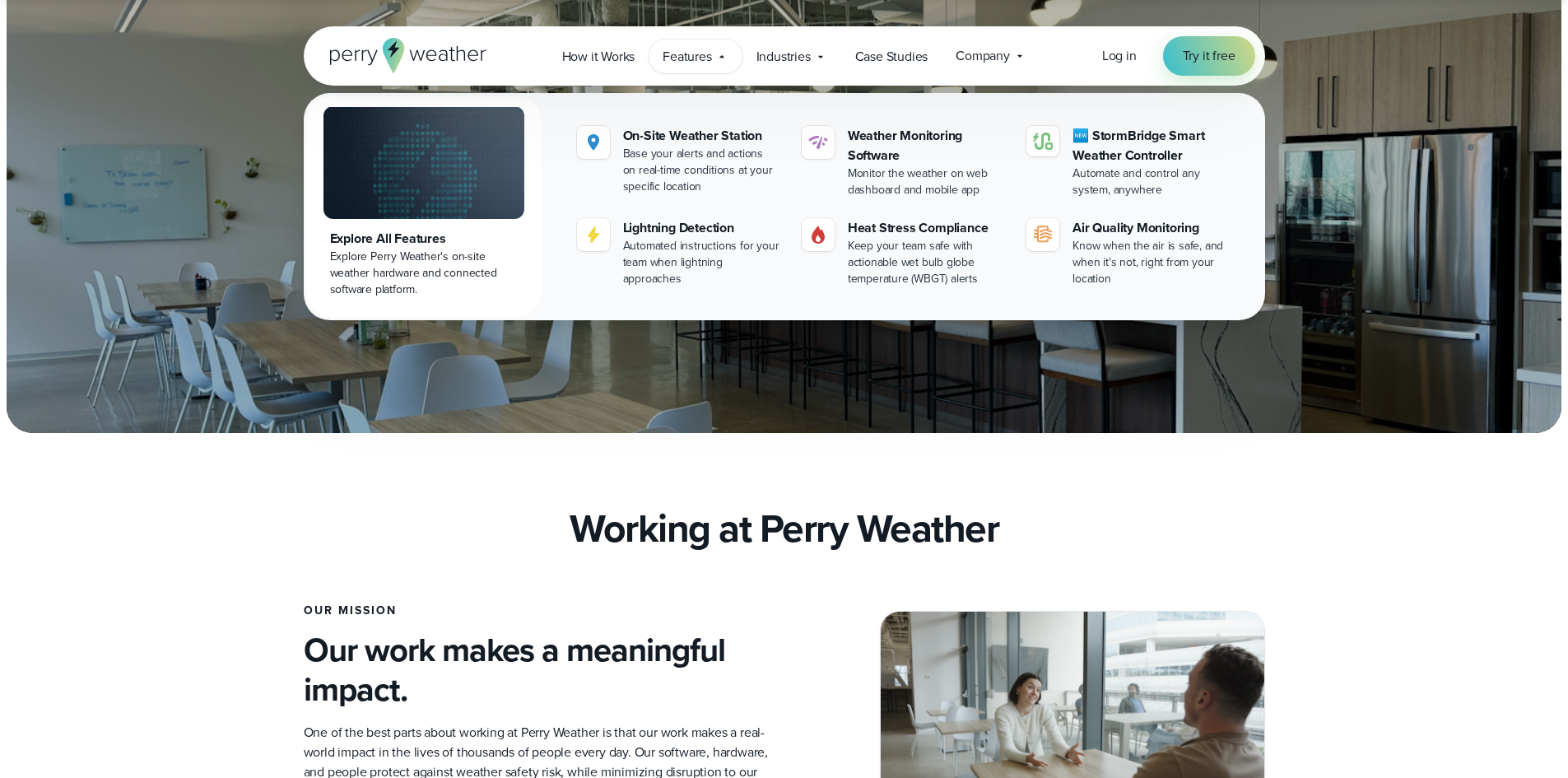 scroll, scrollTop: 0, scrollLeft: 0, axis: both 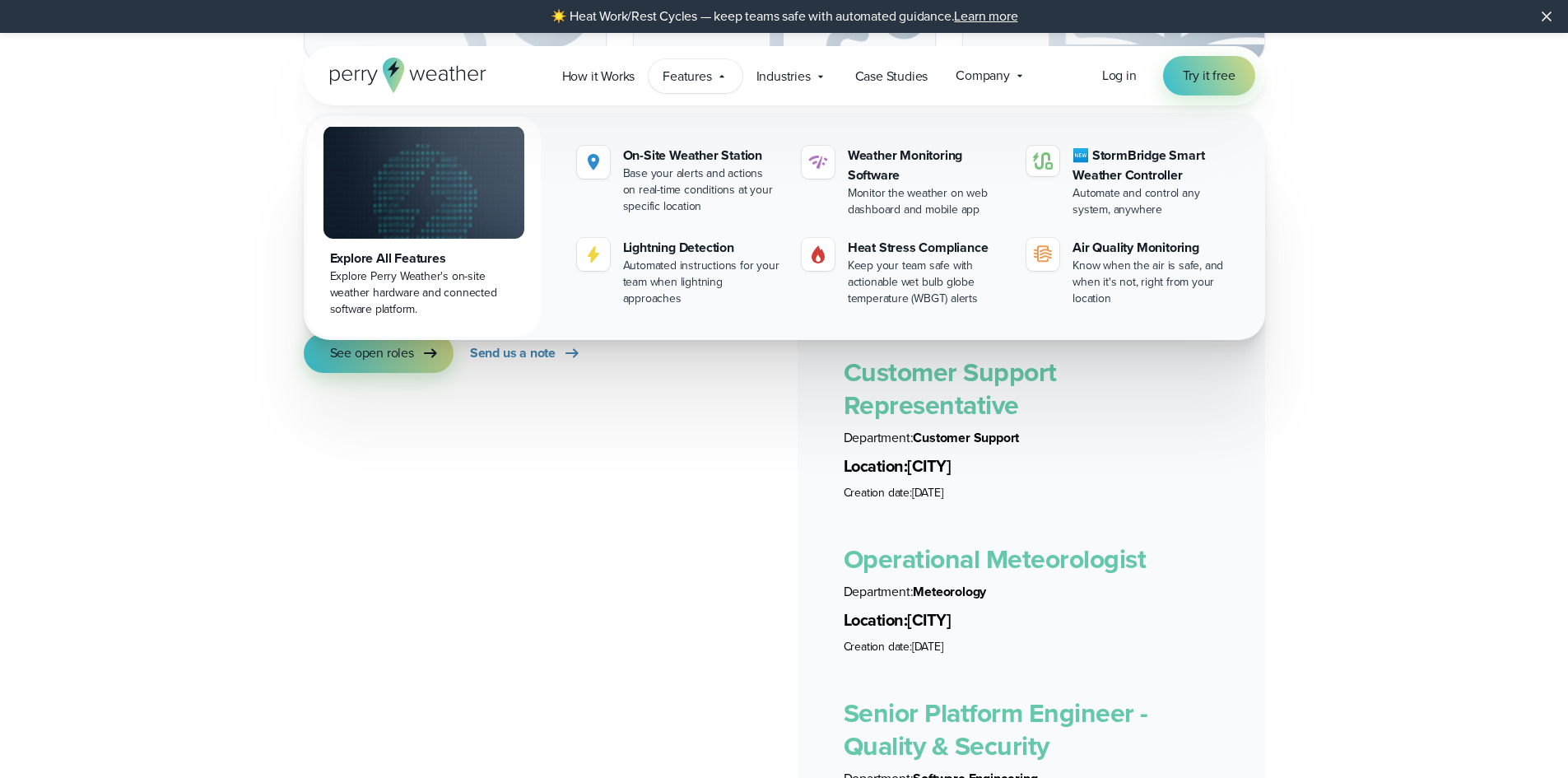 click on "Account Executive                                         Department:  Sales                                Location:  [CITY]                      Creation date:  [DATE]                                             Customer Support Representative" at bounding box center (784, 692) 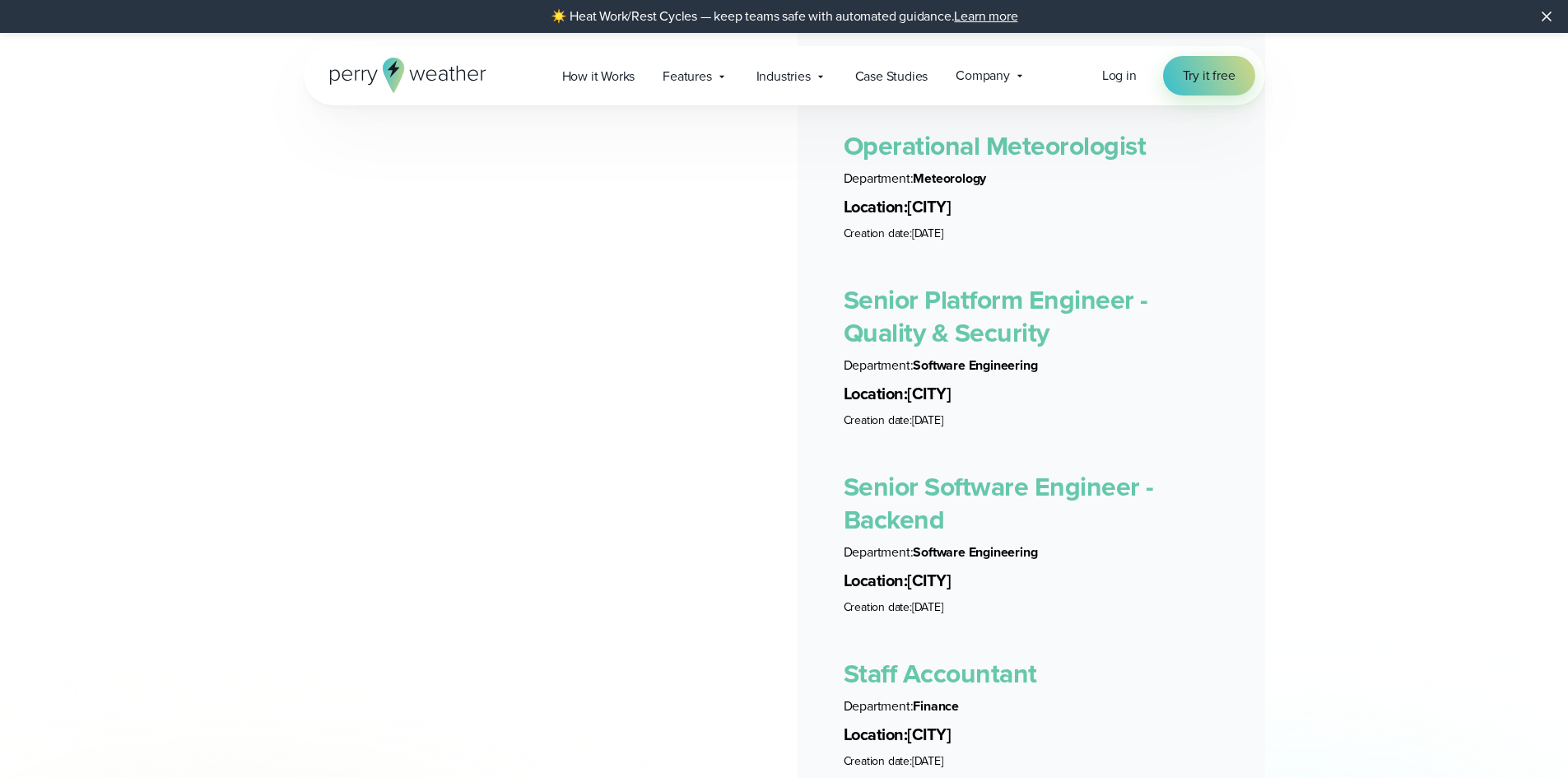 scroll, scrollTop: 3375, scrollLeft: 0, axis: vertical 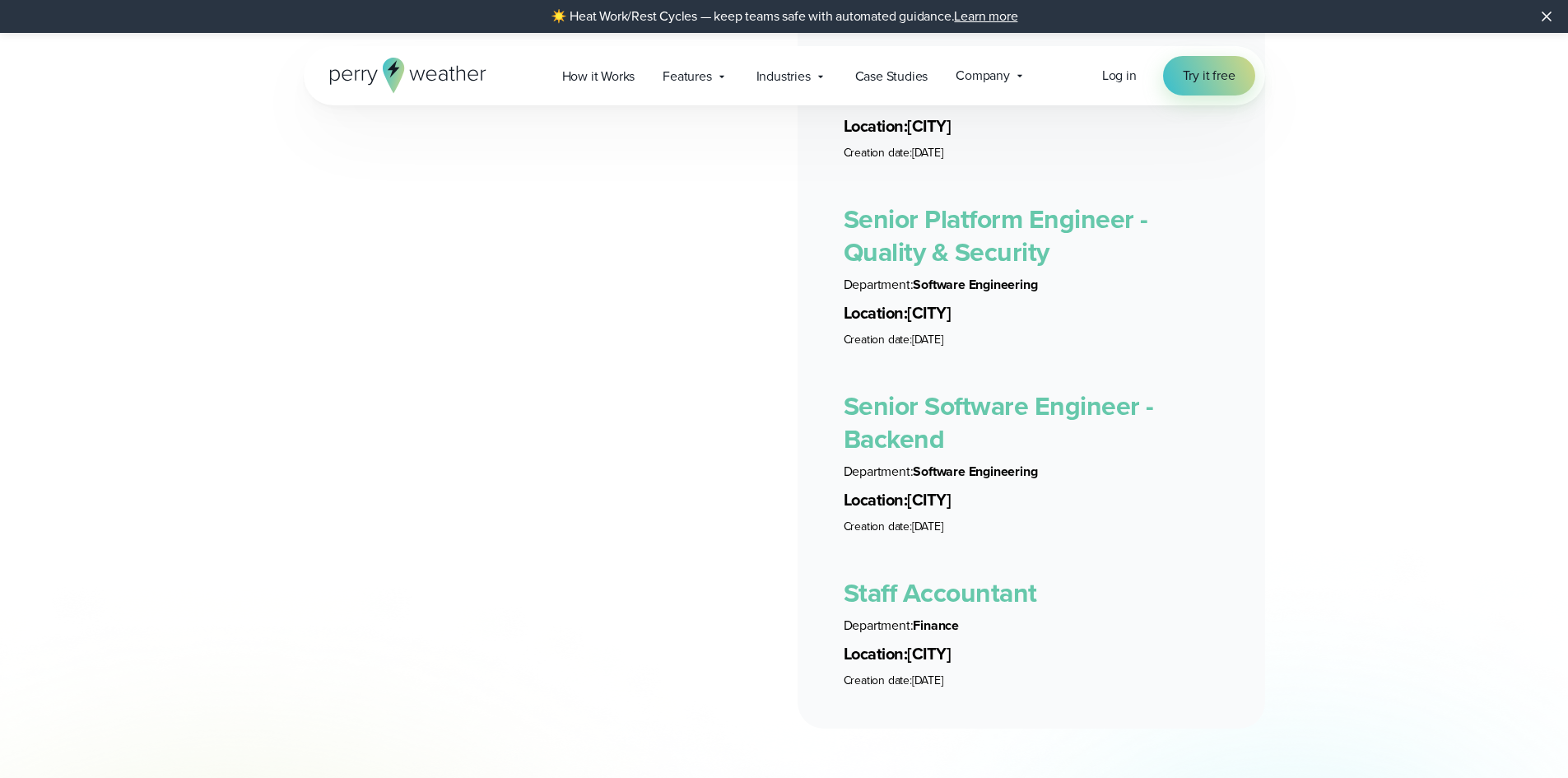 click on "Staff Accountant" at bounding box center [940, 593] 